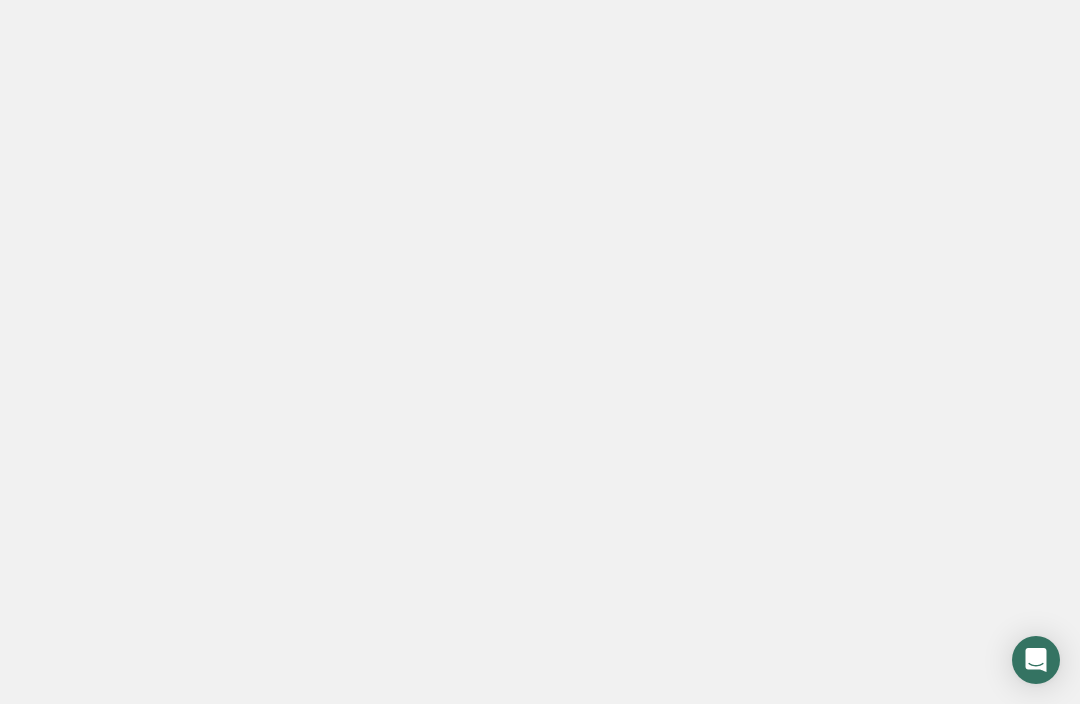 scroll, scrollTop: 0, scrollLeft: 0, axis: both 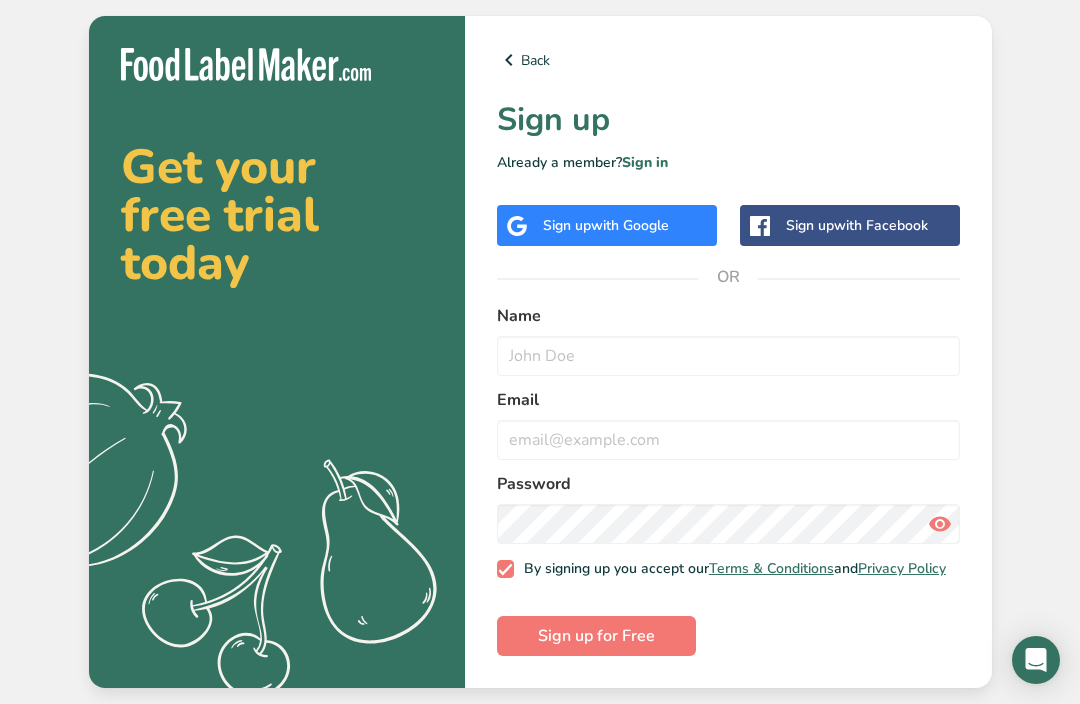click on "Sign up  with Google" at bounding box center [607, 225] 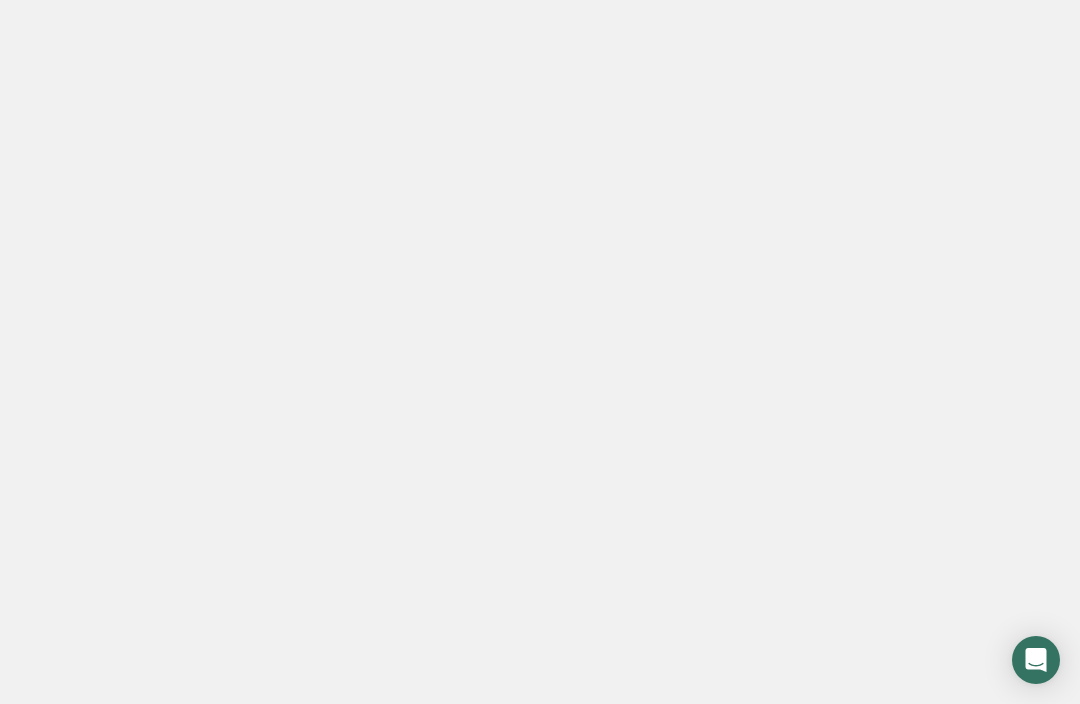 scroll, scrollTop: 0, scrollLeft: 0, axis: both 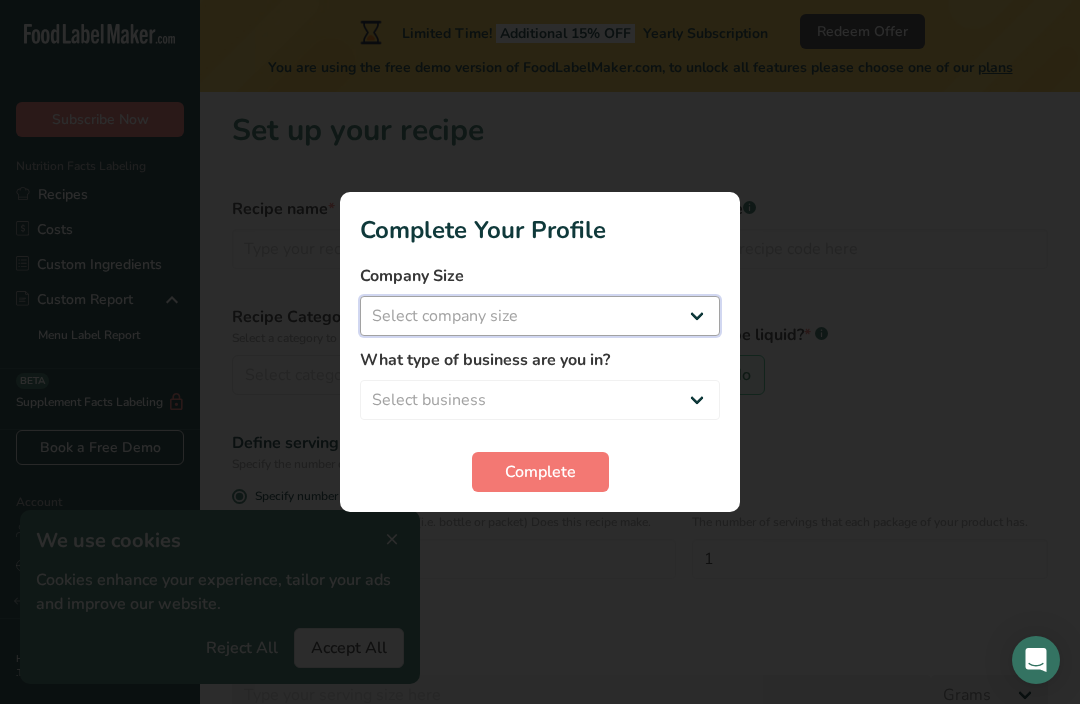 click on "Select company size
Fewer than 10 Employees
10 to 50 Employees
51 to 500 Employees
Over 500 Employees" at bounding box center (540, 316) 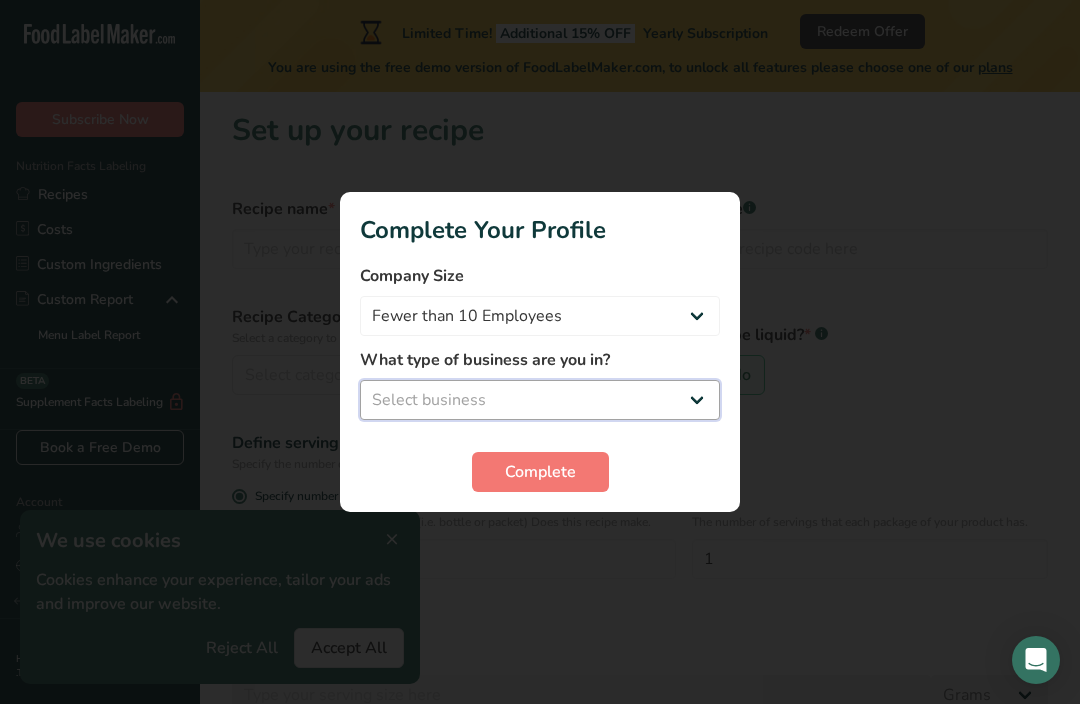 click on "Select business
Packaged Food Manufacturer
Restaurant & Cafe
Bakery
Meal Plans & Catering Company
Nutritionist
Food Blogger
Personal Trainer
Other" at bounding box center (540, 400) 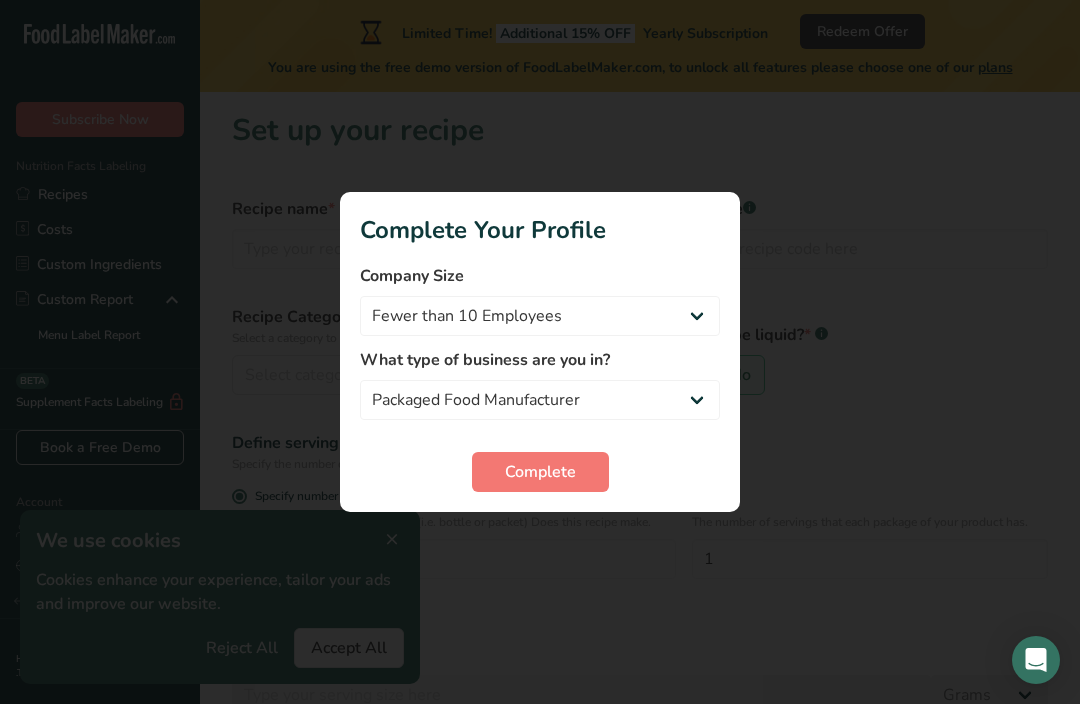 click on "Company Size
Fewer than 10 Employees
10 to 50 Employees
51 to 500 Employees
Over 500 Employees
What type of business are you in?
Packaged Food Manufacturer
Restaurant & Cafe
Bakery
Meal Plans & Catering Company
Nutritionist
Food Blogger
Personal Trainer
Other
Complete" at bounding box center (540, 378) 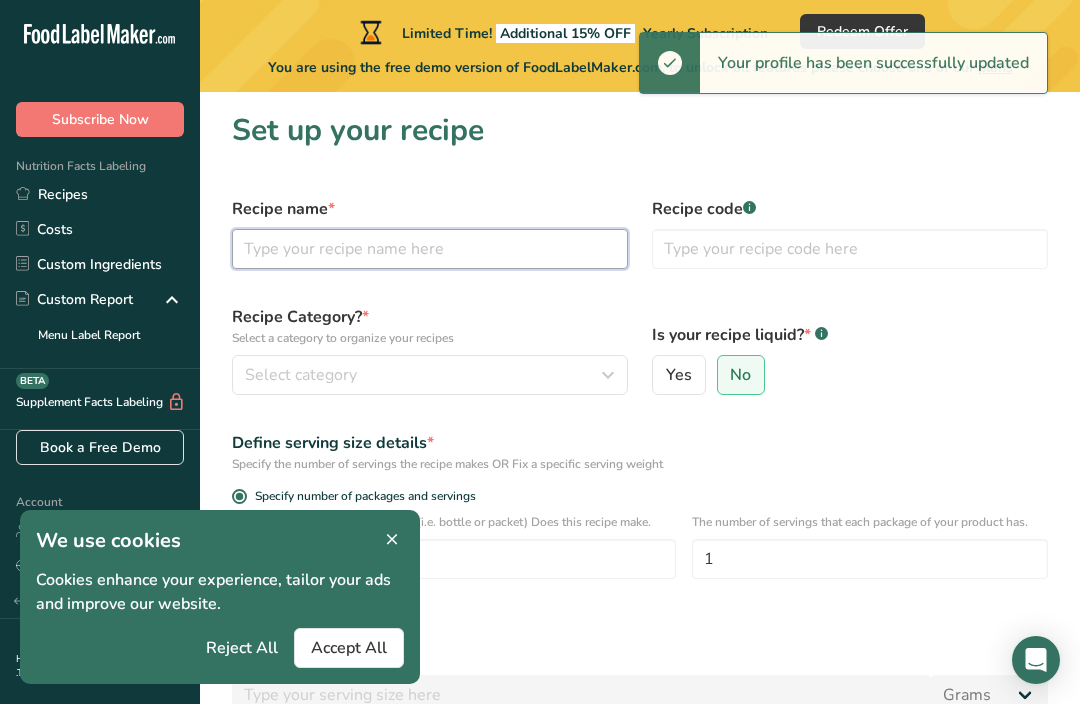 click at bounding box center (430, 249) 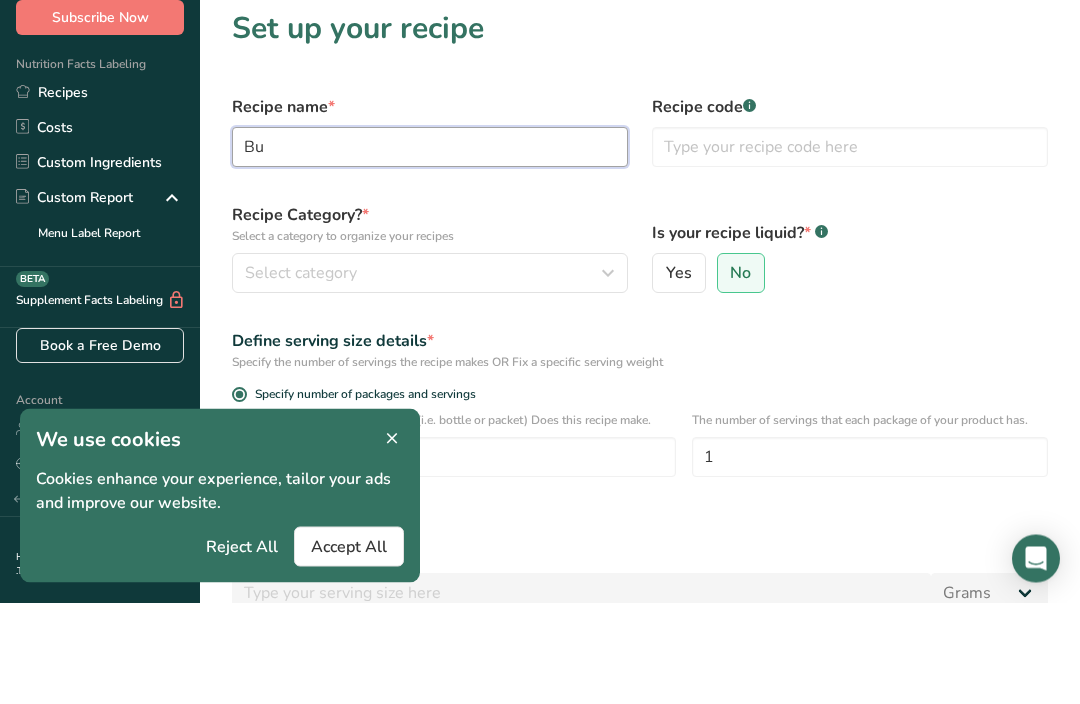 type on "B" 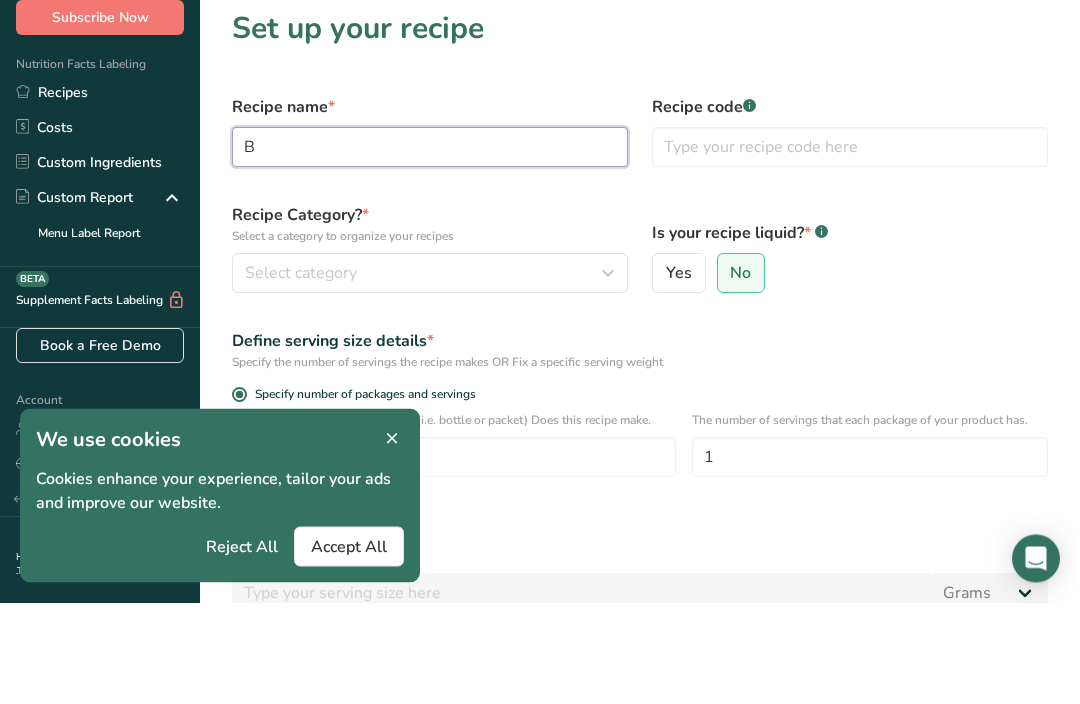 type 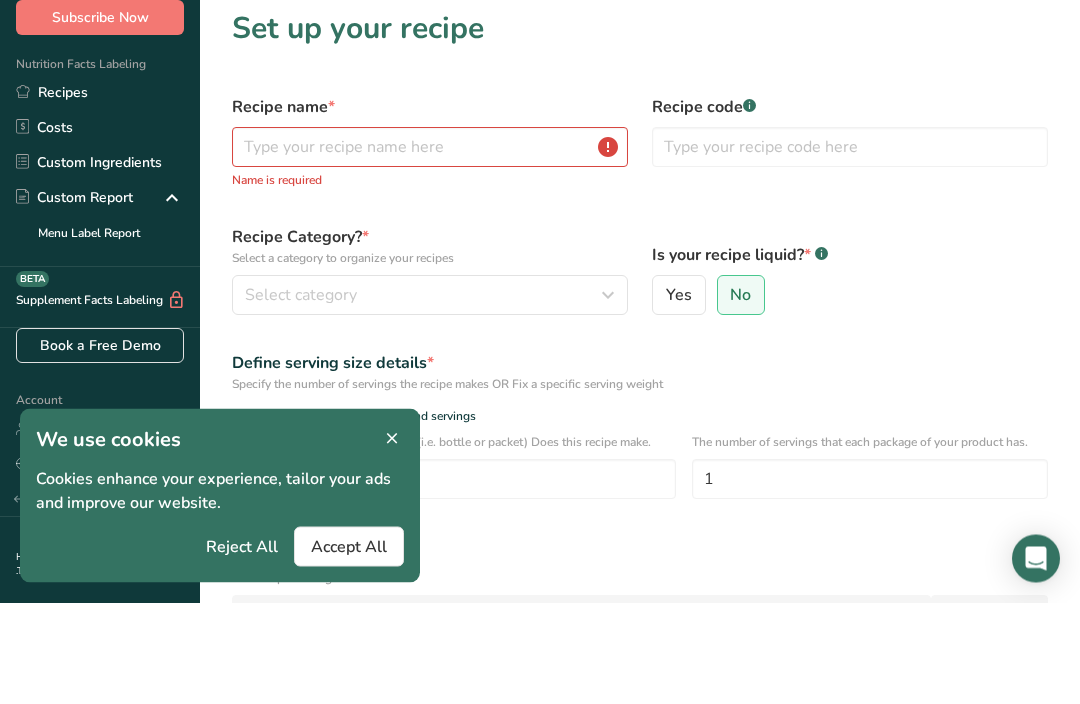 click on "Yes" at bounding box center [679, 397] 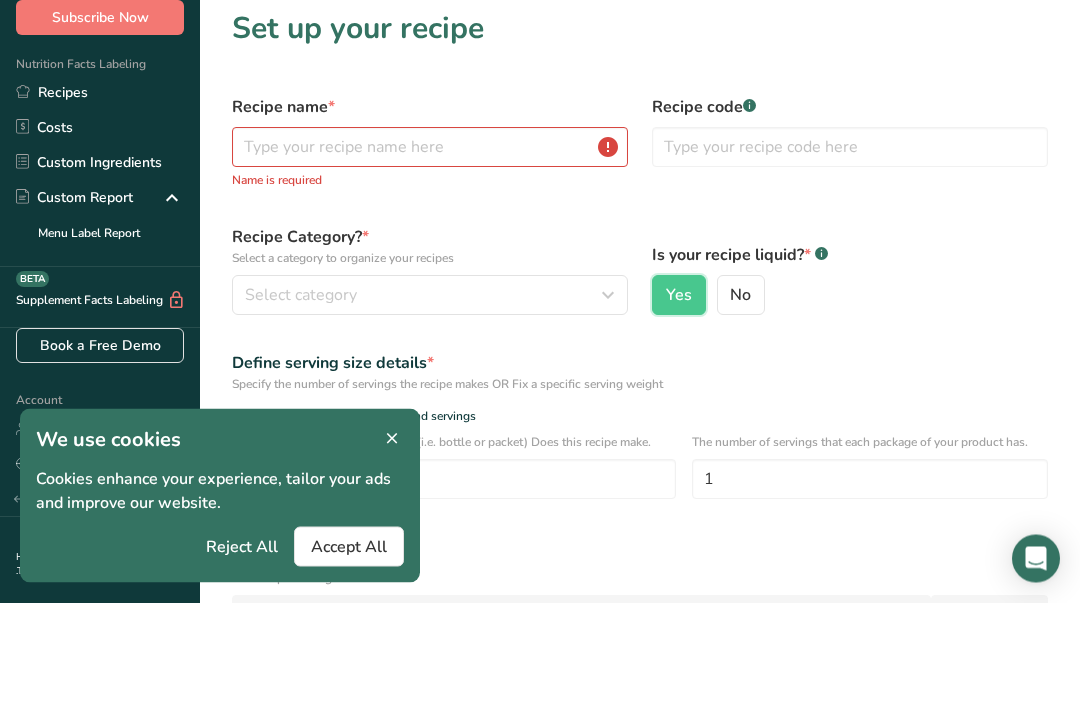 radio on "false" 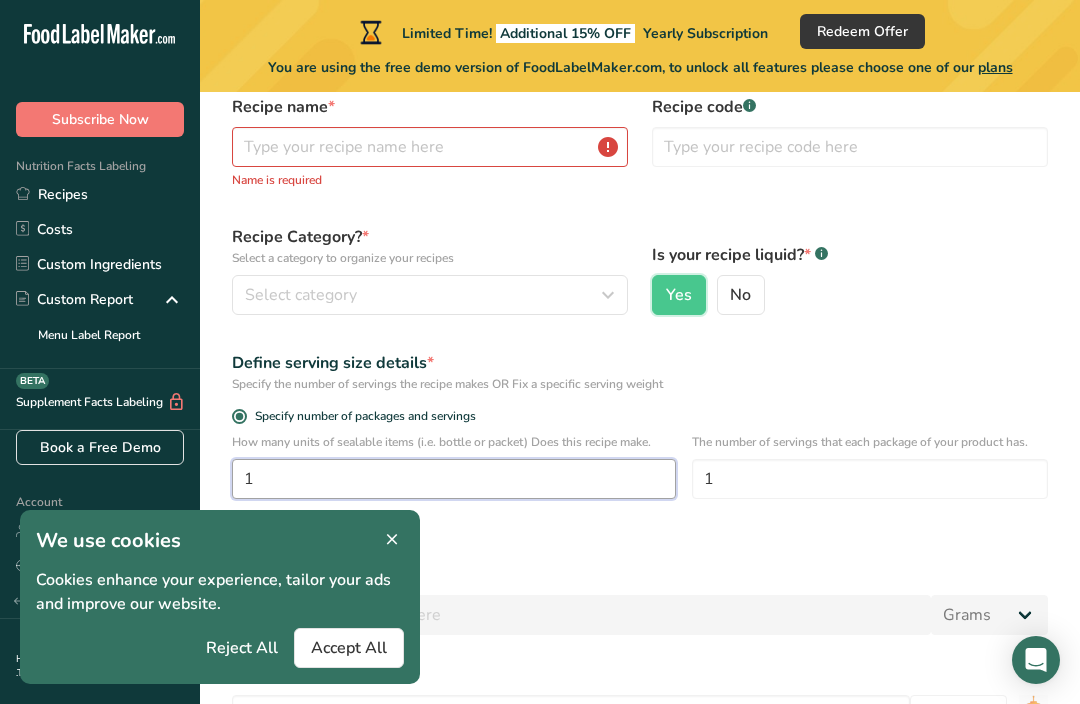 click on "1" at bounding box center (454, 479) 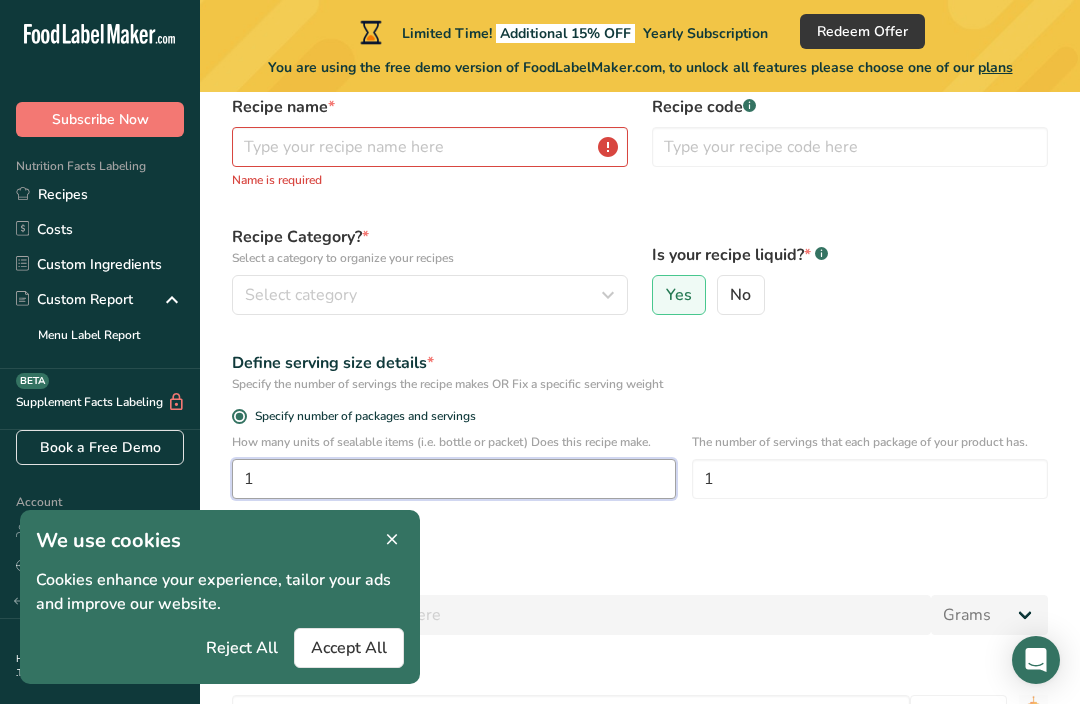 scroll, scrollTop: 101, scrollLeft: 0, axis: vertical 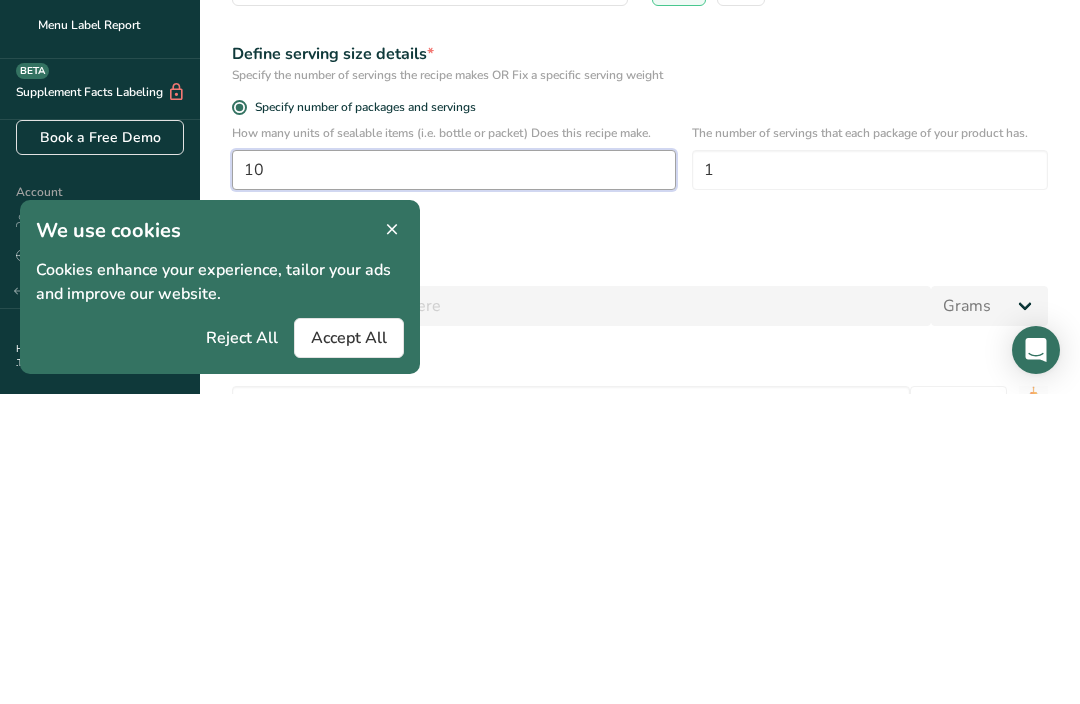 type on "1" 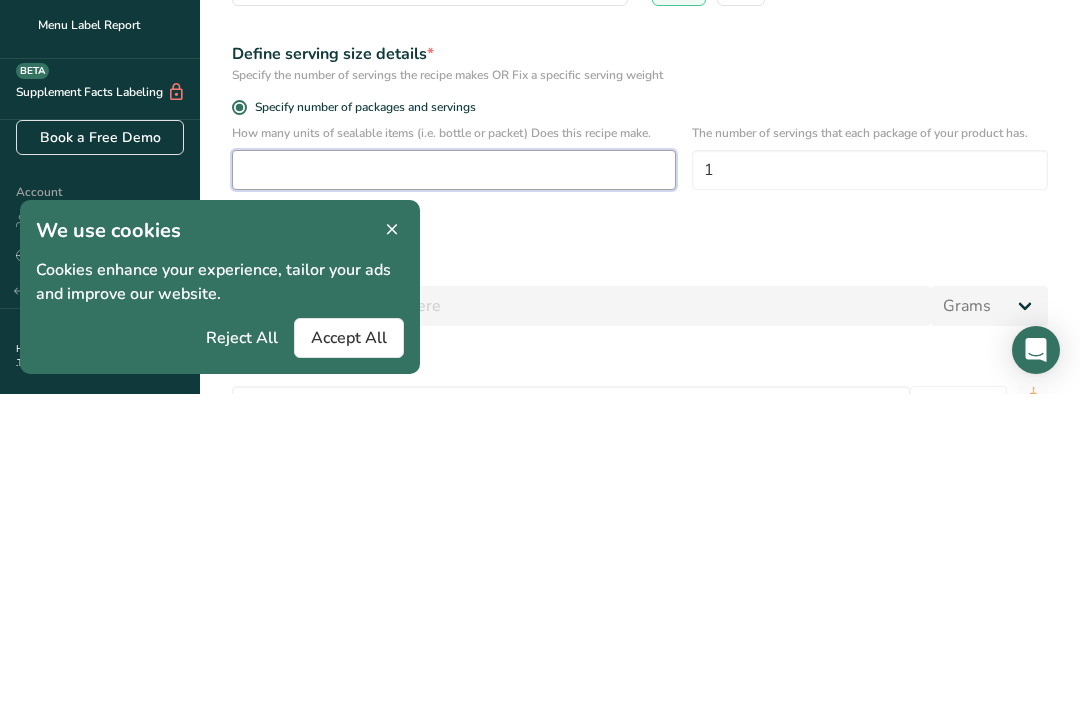 type on "1" 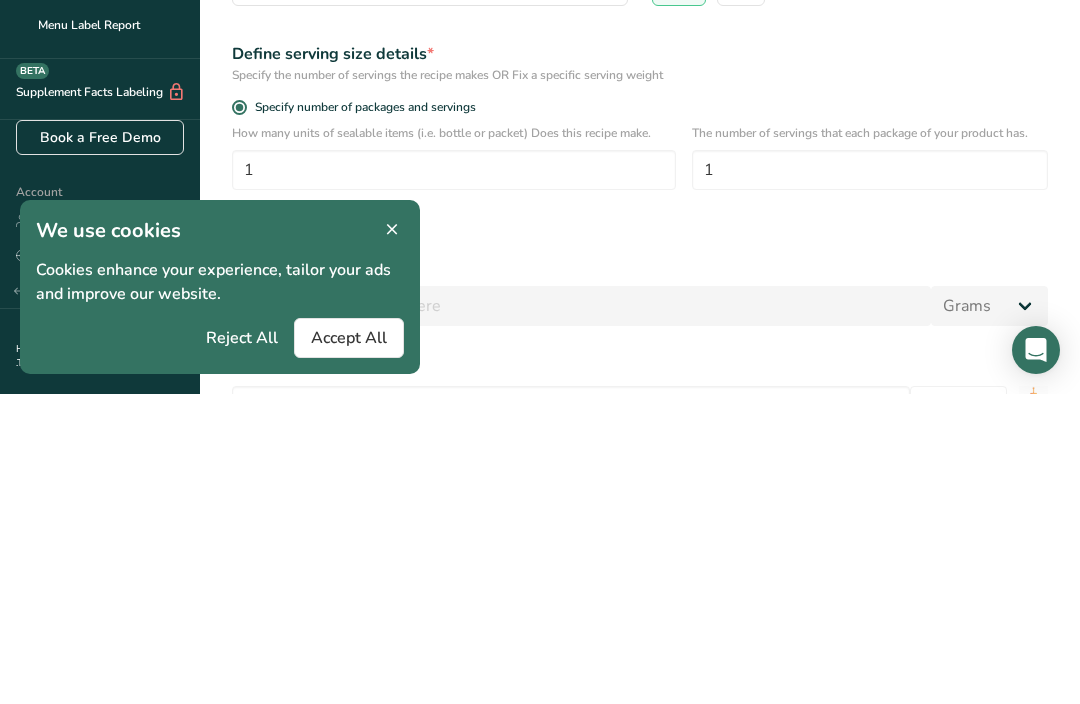 click on "Specify serving size weight" at bounding box center (640, 549) 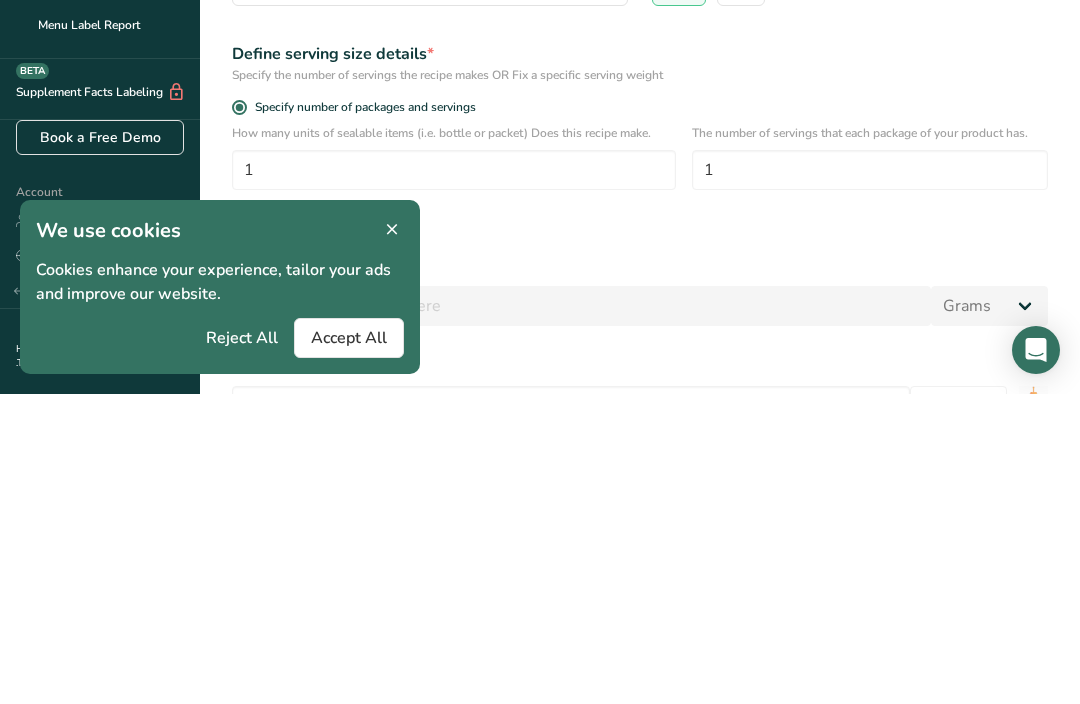 click on "Specify serving size weight" at bounding box center [238, 549] 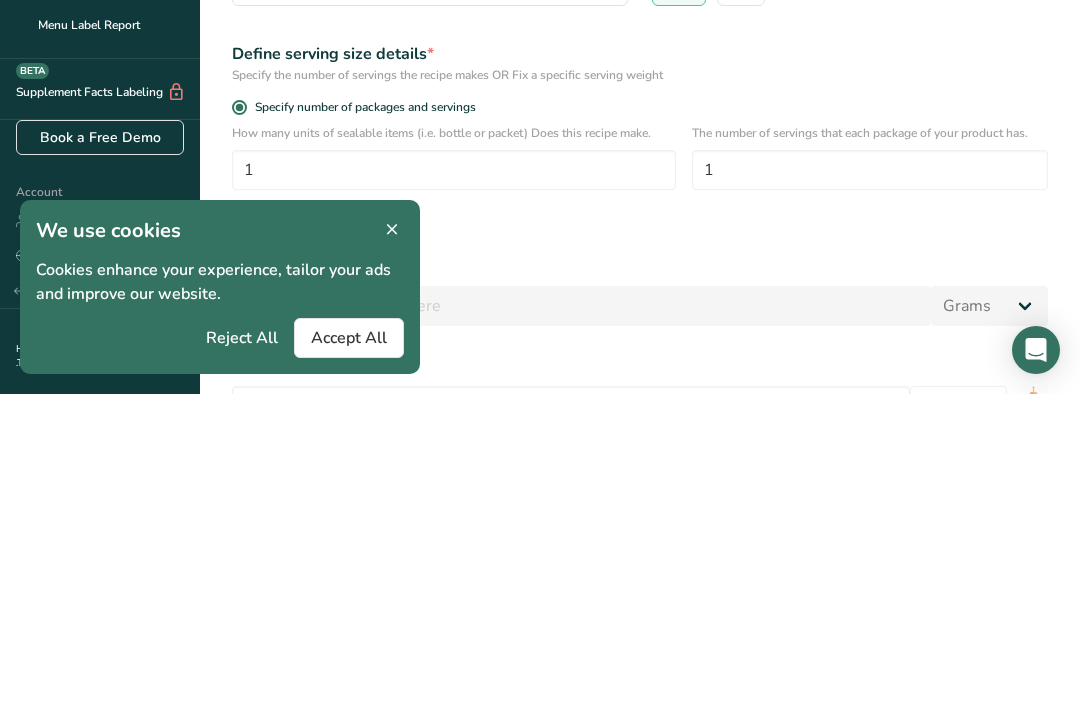 radio on "true" 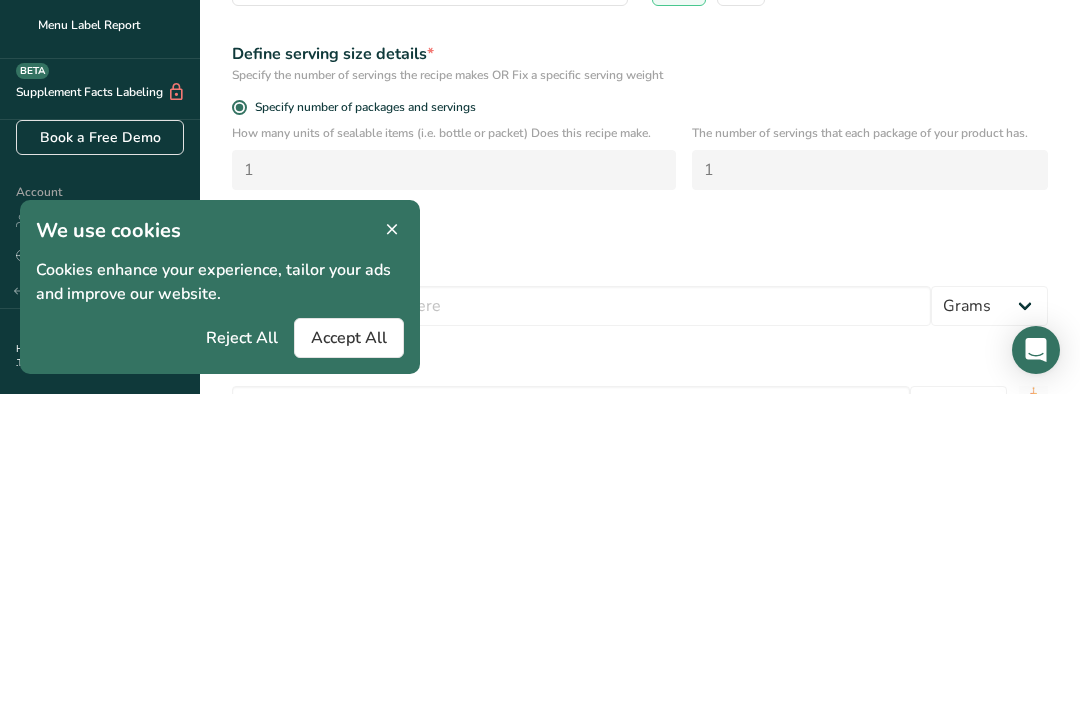 radio on "false" 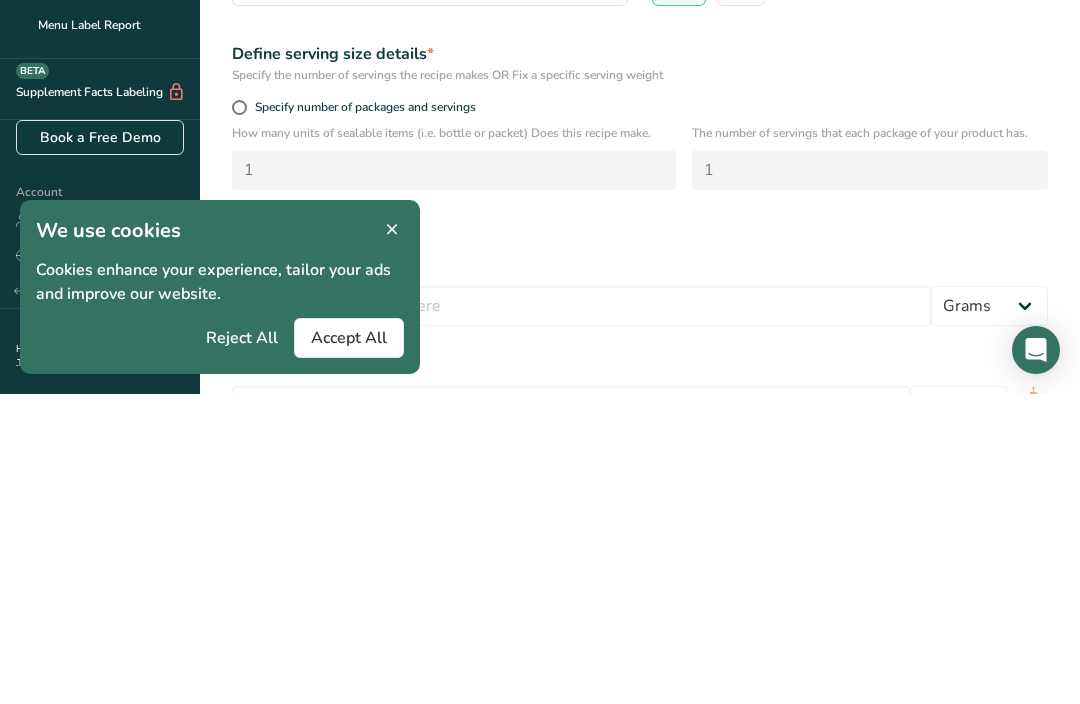 type 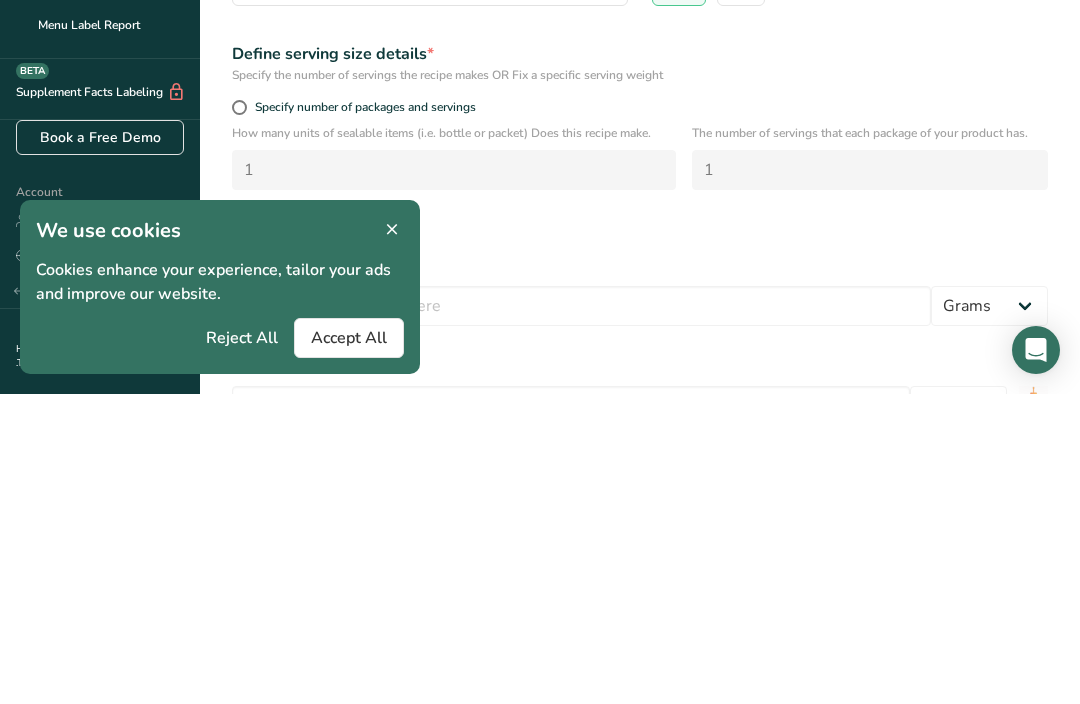 type 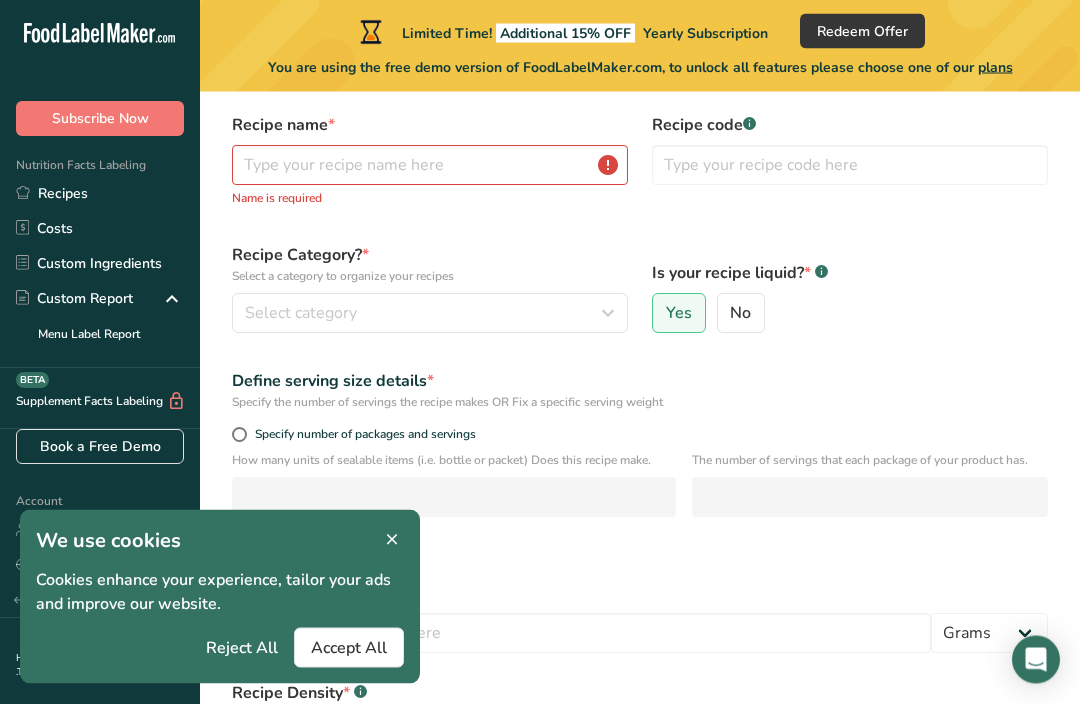 scroll, scrollTop: 75, scrollLeft: 0, axis: vertical 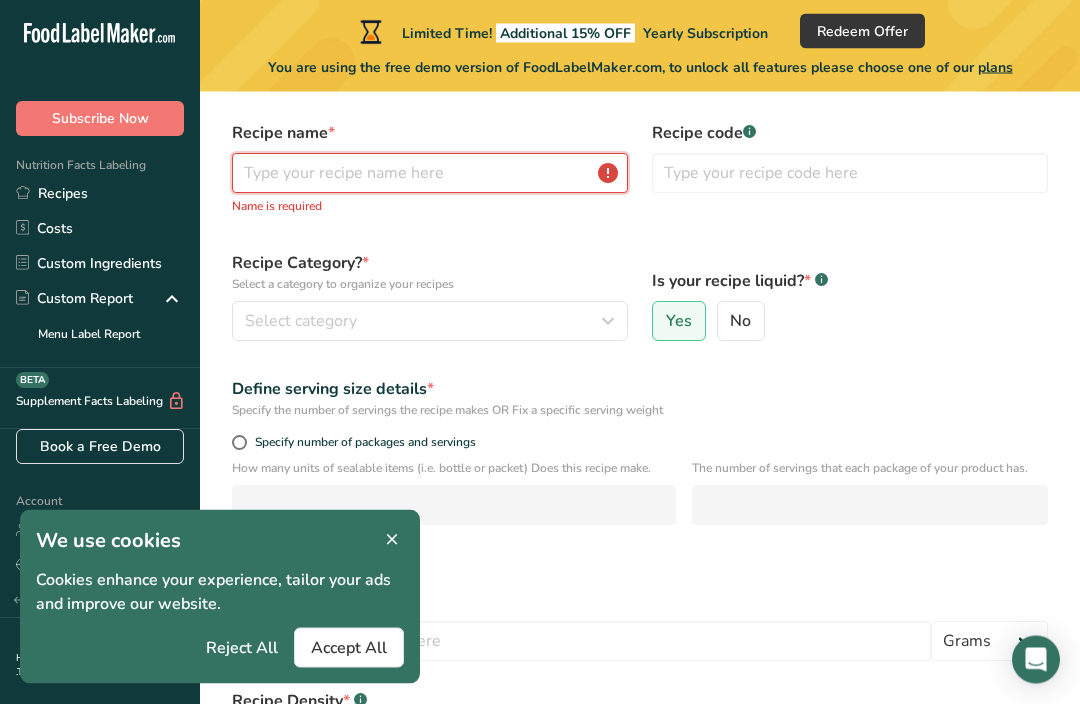 click at bounding box center (430, 174) 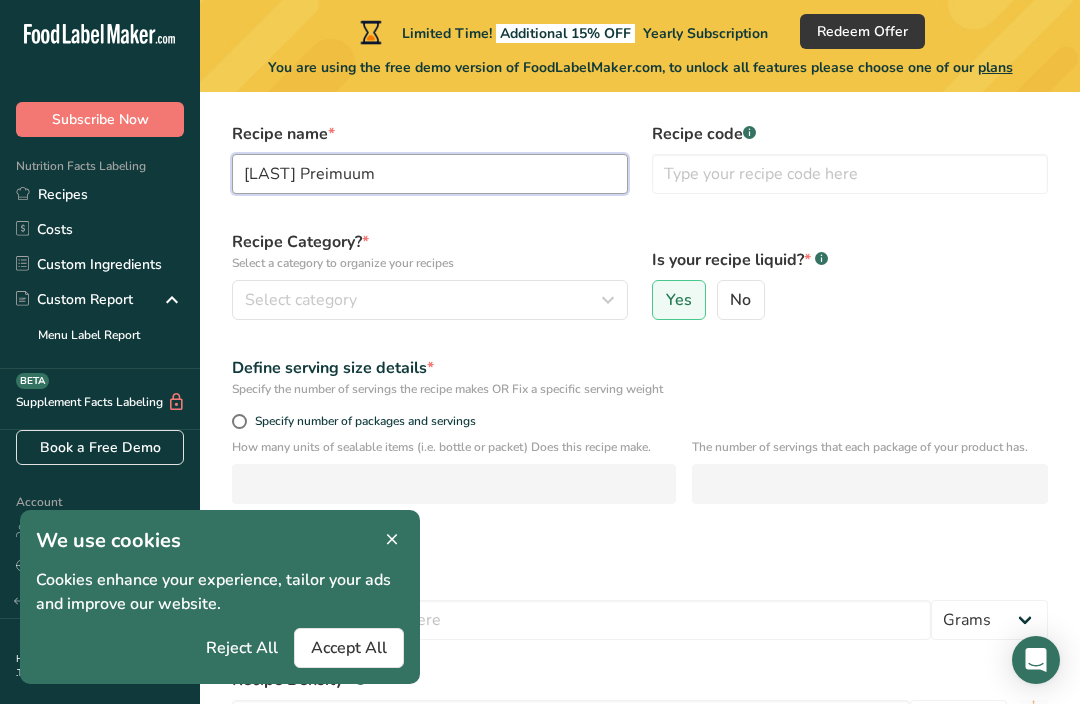 click on "[LAST] Preimuum" at bounding box center [430, 174] 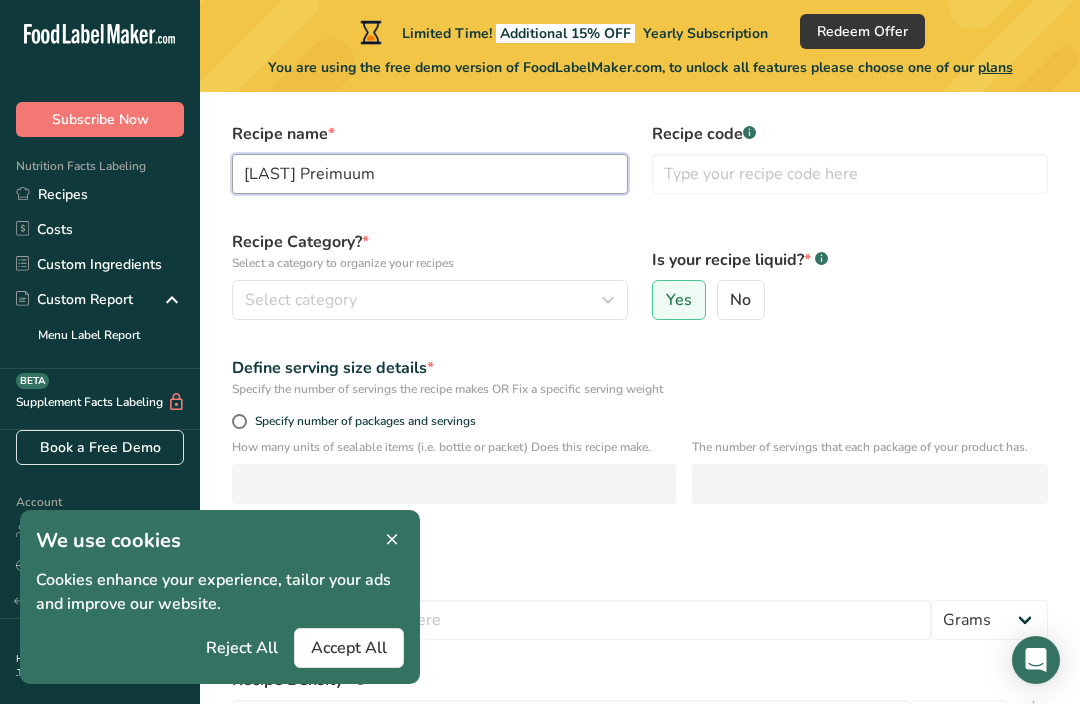 click on "[LAST] Preimuum" at bounding box center [430, 174] 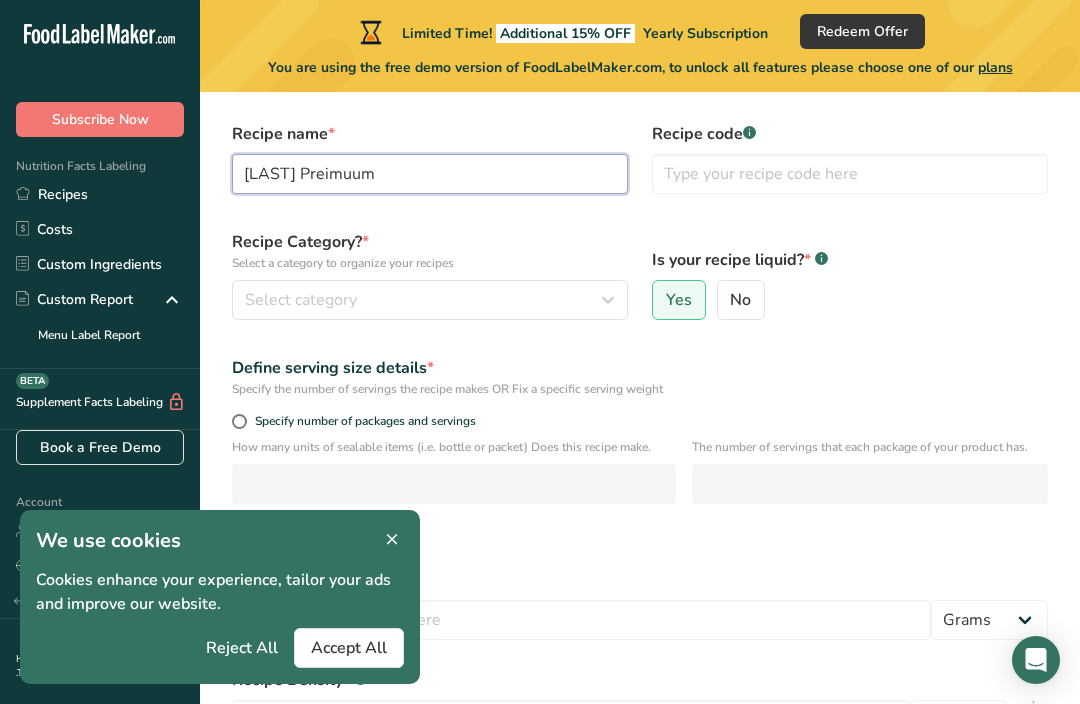 click on "[LAST] Preimuum" at bounding box center (430, 174) 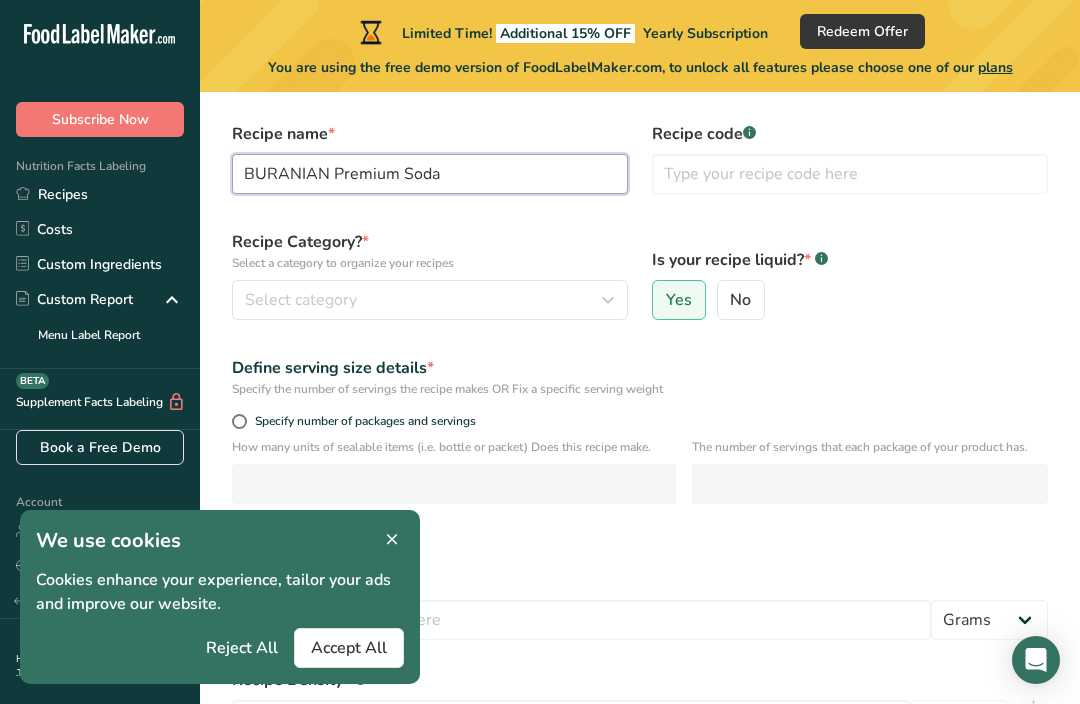type on "BURANIAN Premium Soda" 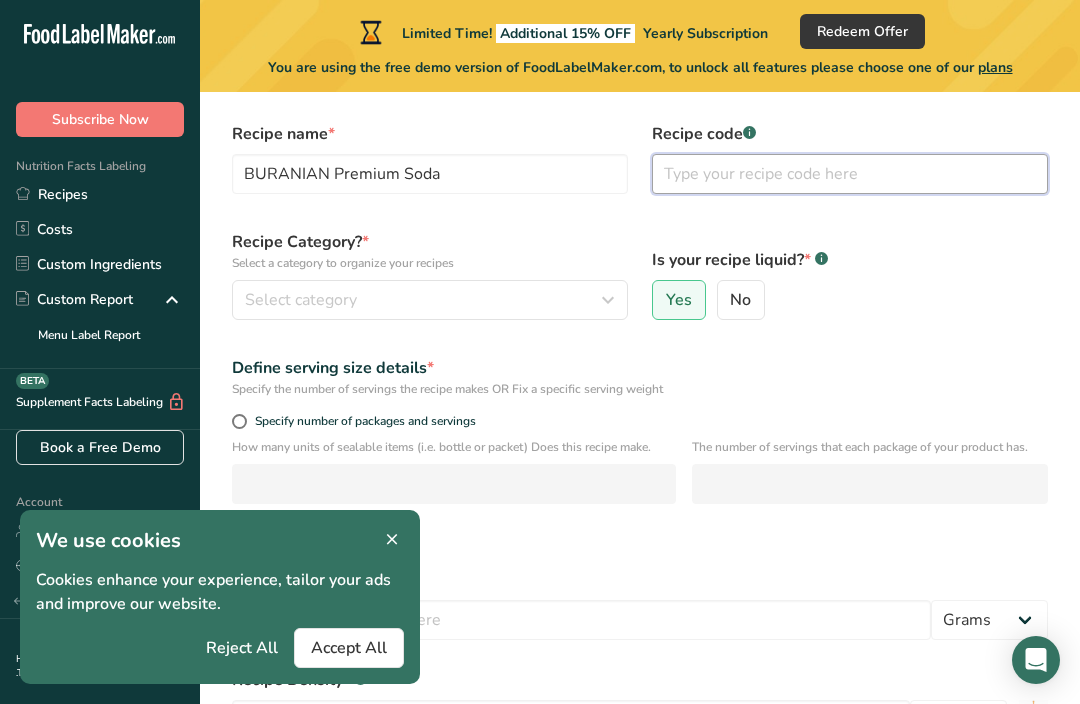 click at bounding box center (850, 174) 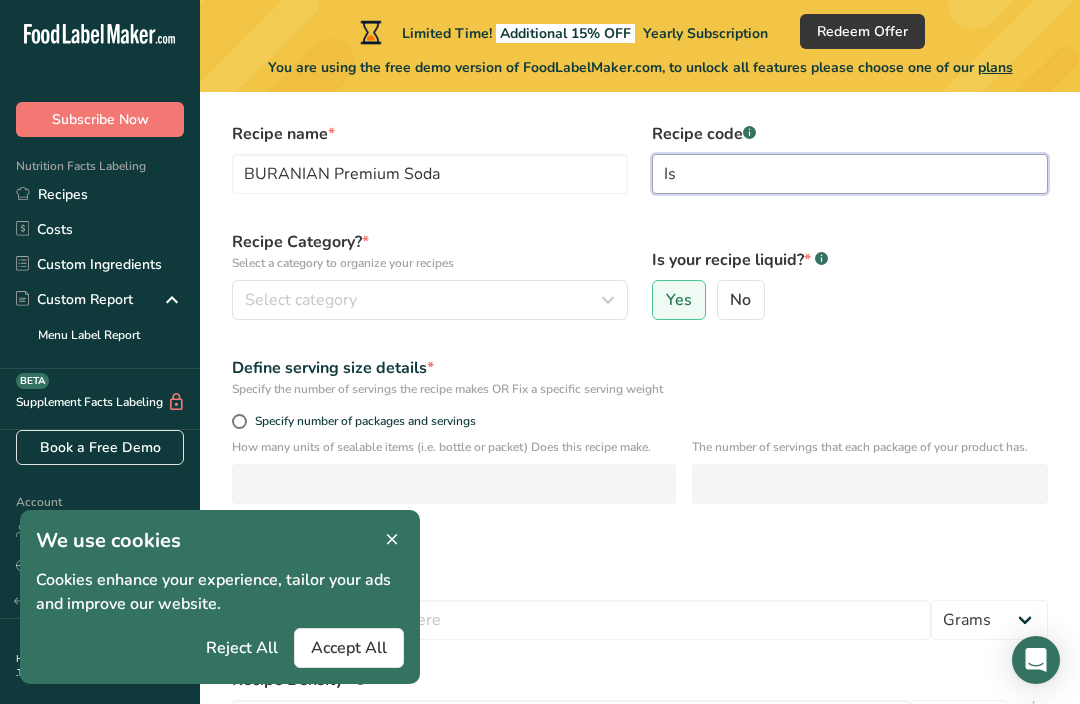 type on "I" 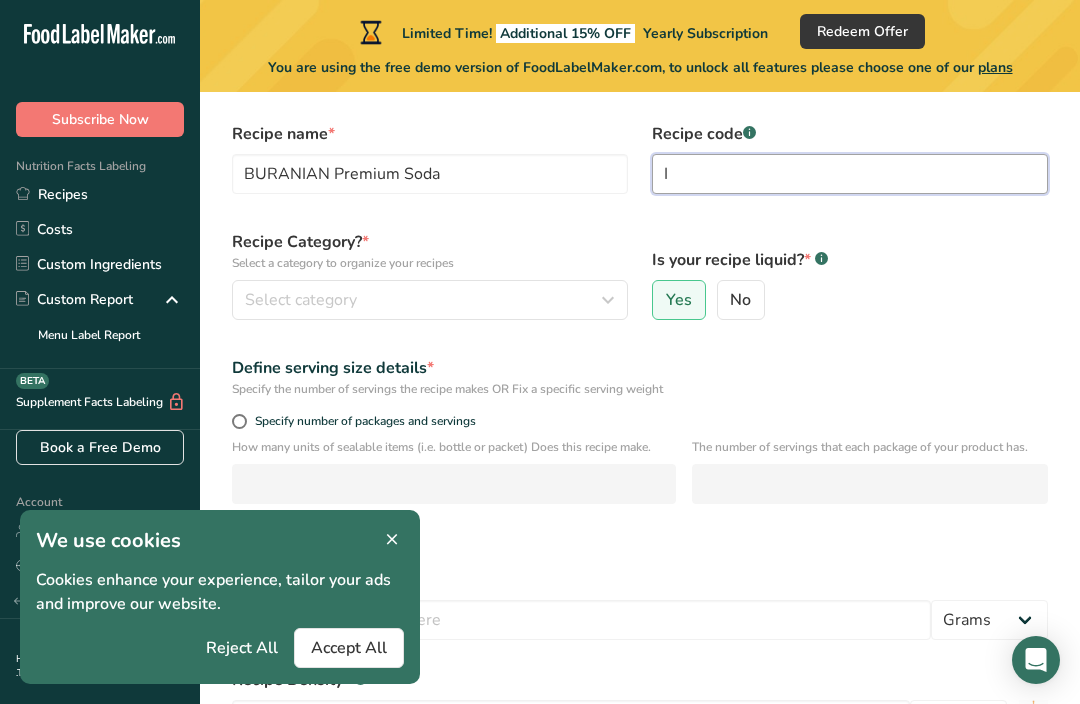 type 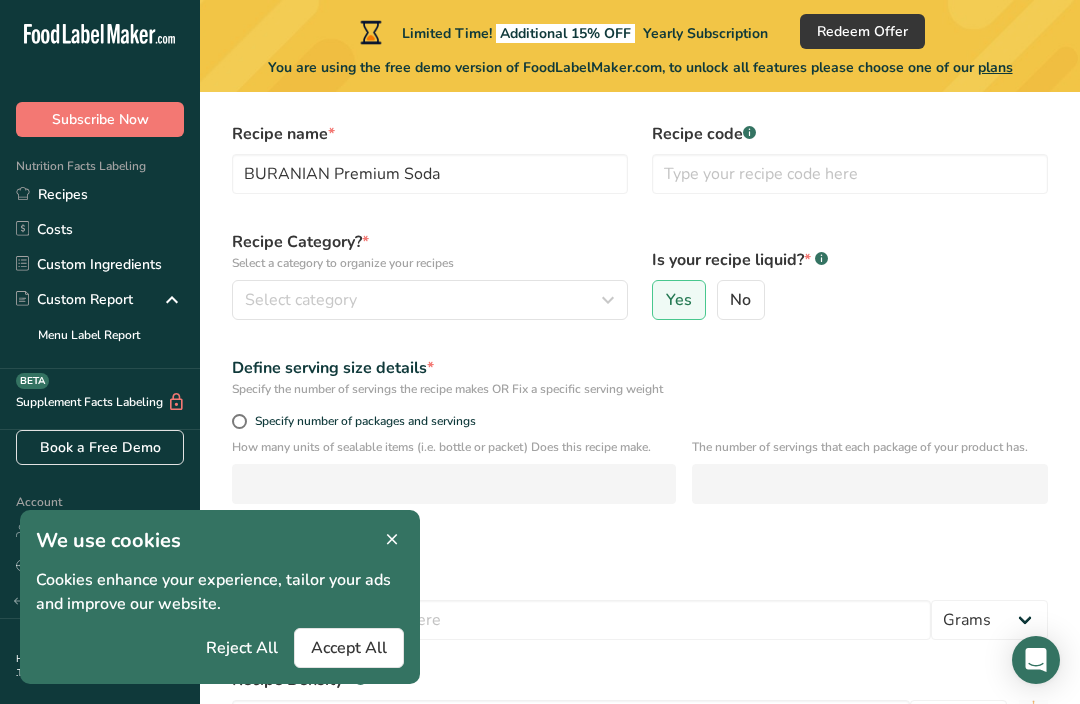 scroll, scrollTop: 76, scrollLeft: 0, axis: vertical 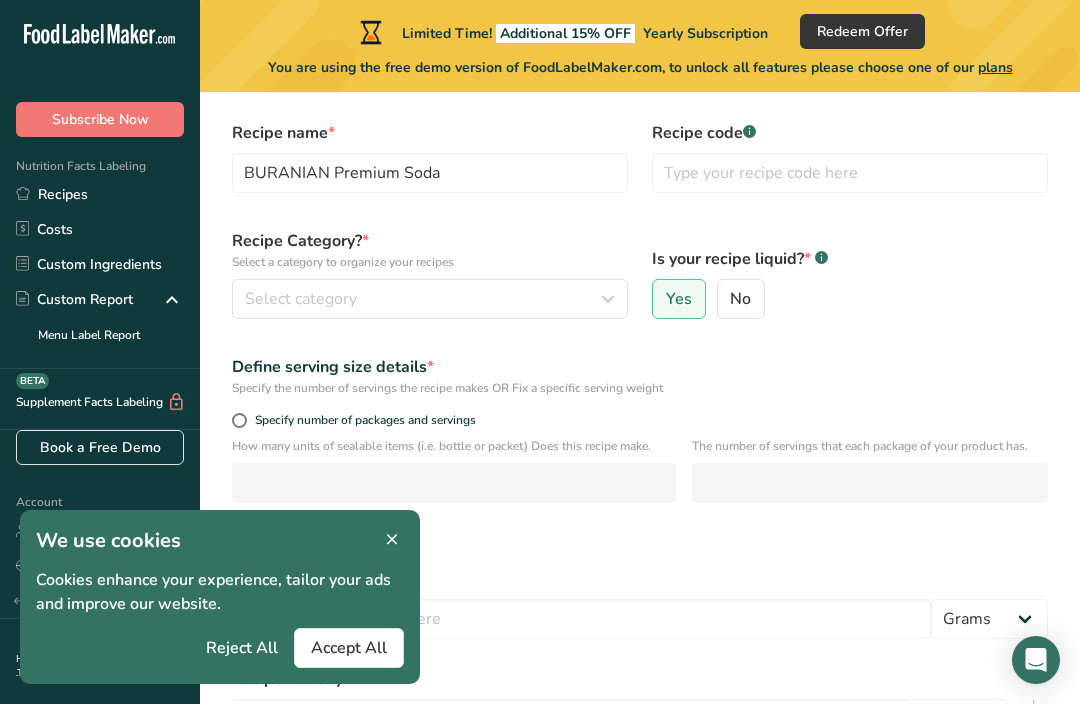 click on "Select category" at bounding box center (430, 299) 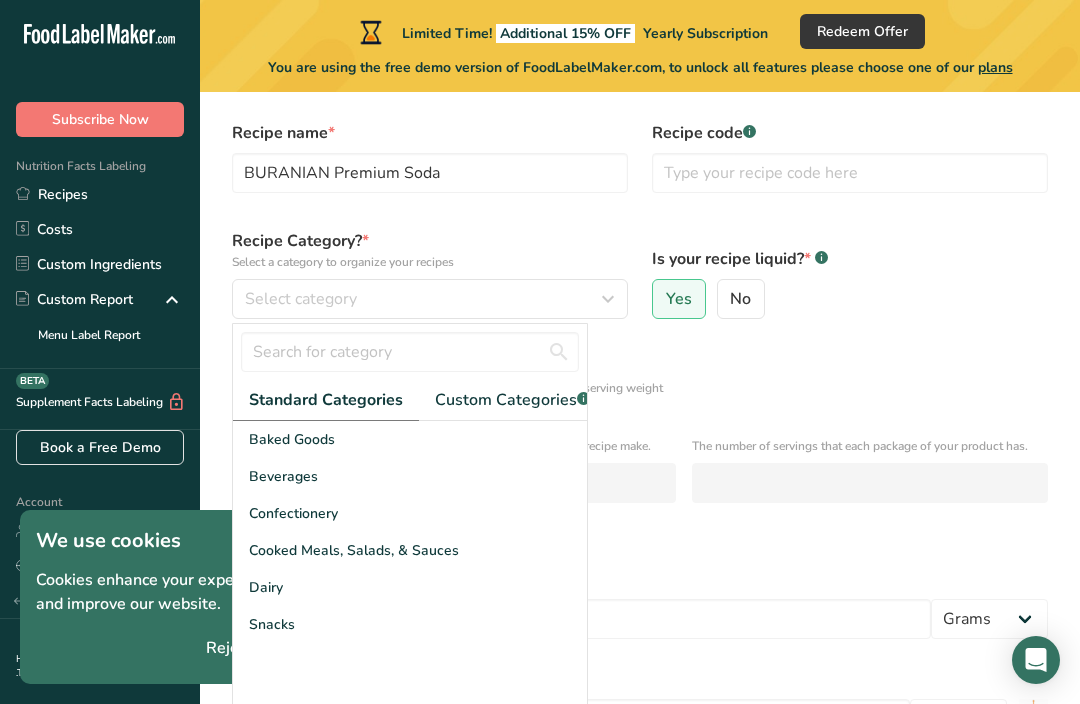 click on "Beverages" at bounding box center (283, 476) 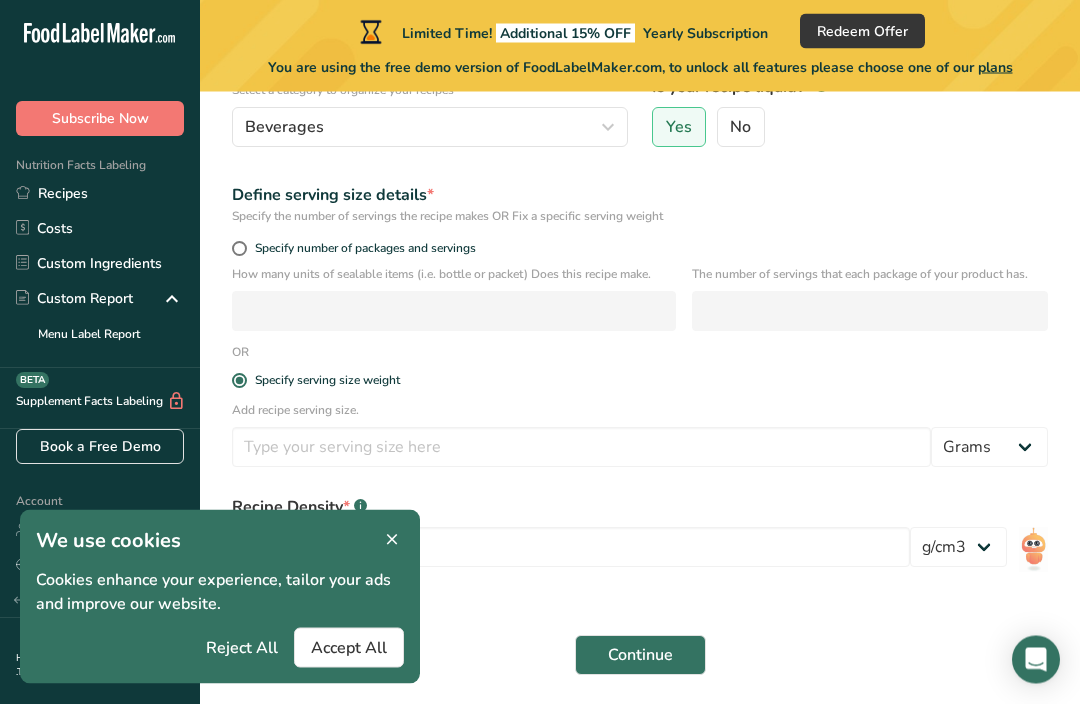 scroll, scrollTop: 249, scrollLeft: 0, axis: vertical 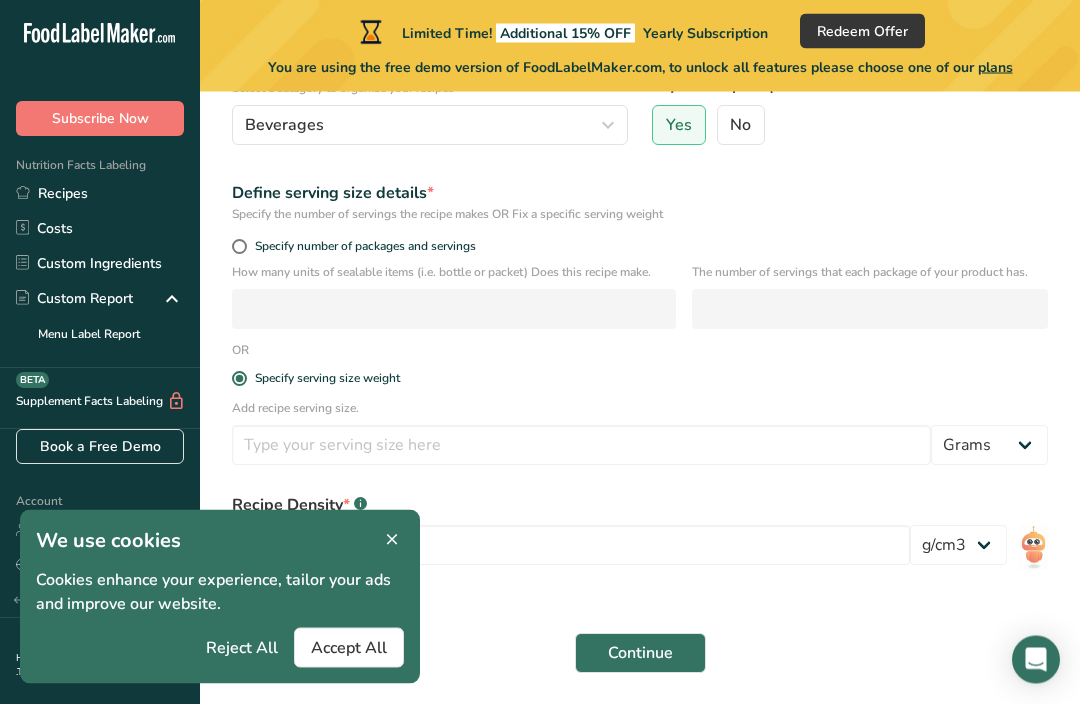 click at bounding box center [239, 247] 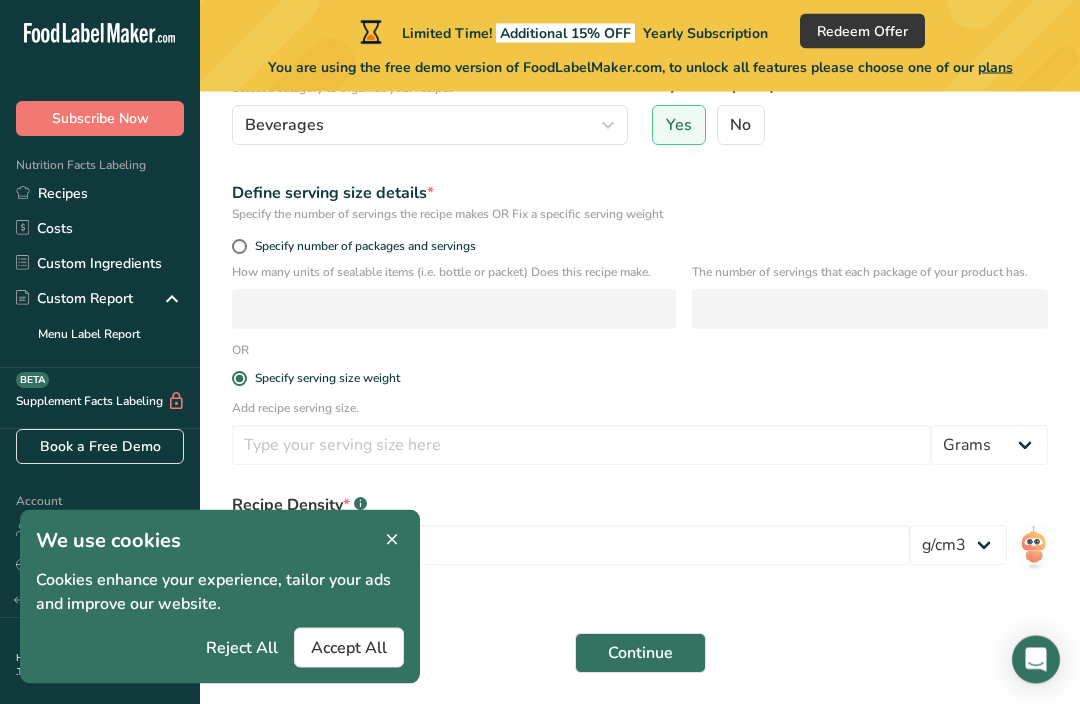 click on "Specify number of packages and servings" at bounding box center [238, 247] 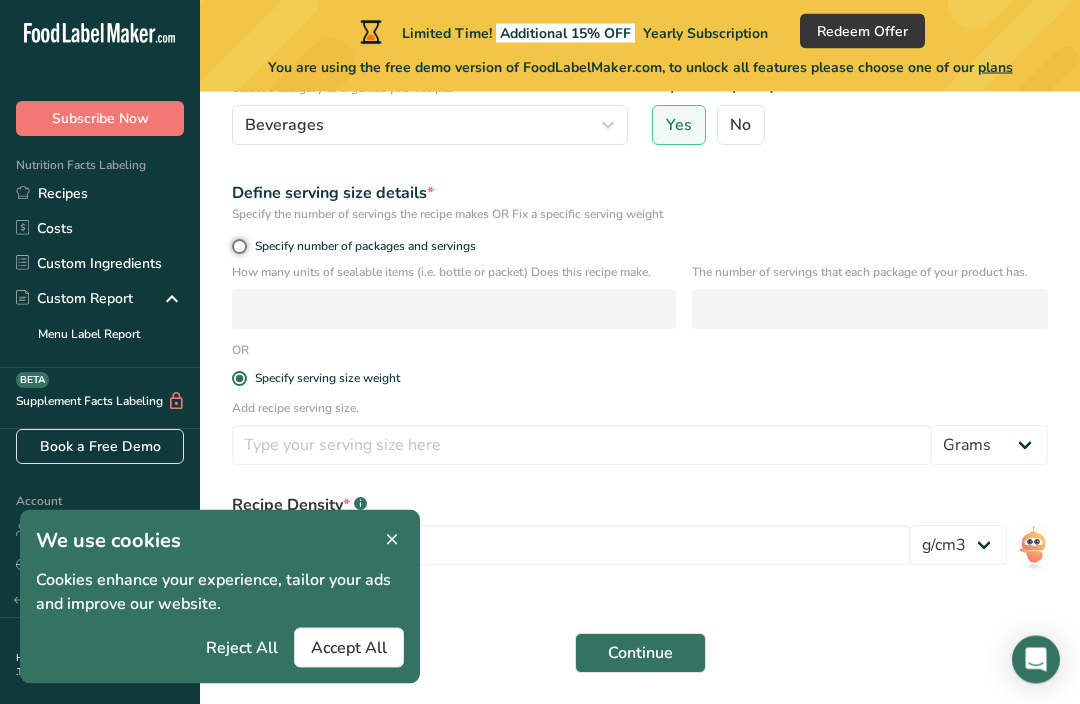 radio on "true" 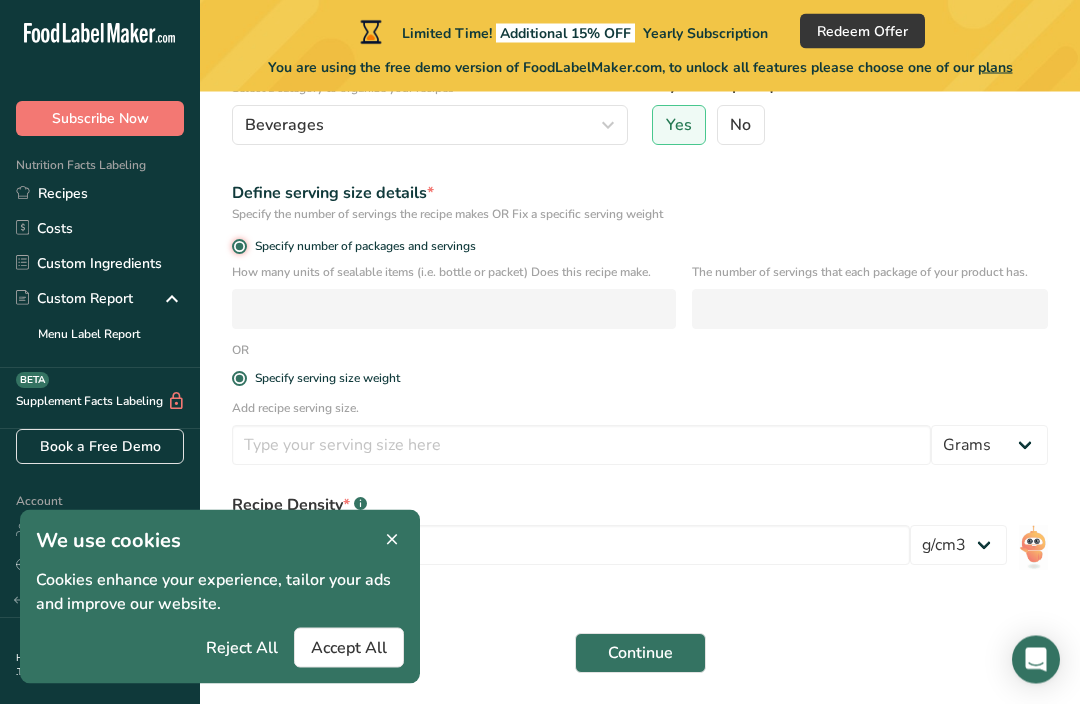 radio on "false" 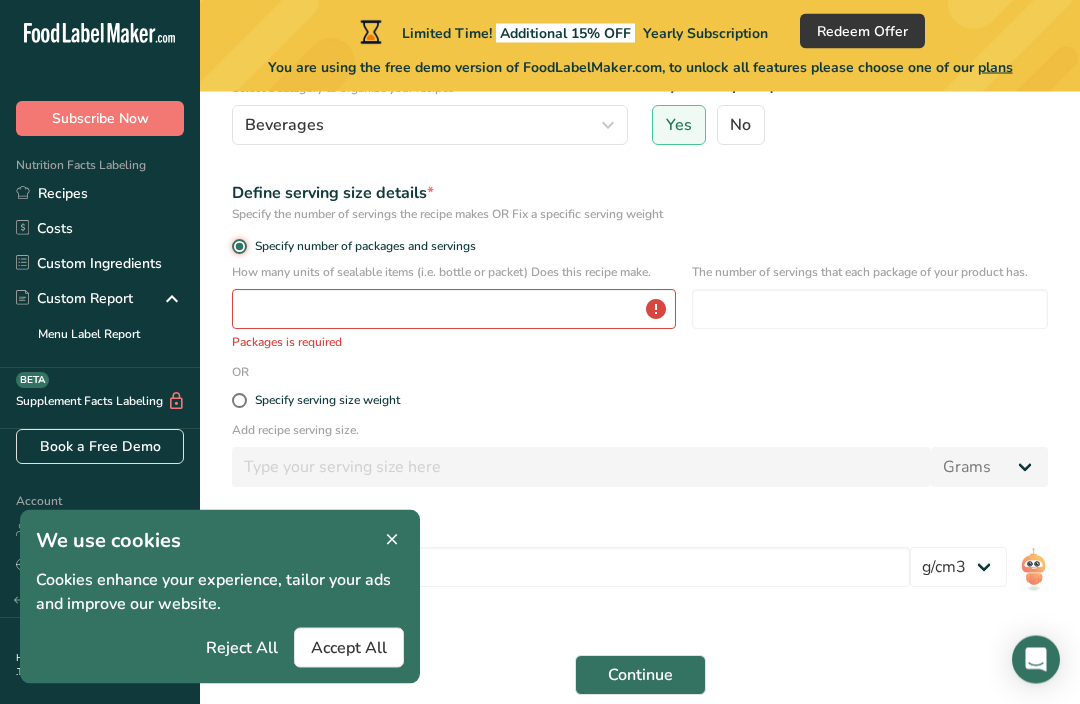 scroll, scrollTop: 250, scrollLeft: 0, axis: vertical 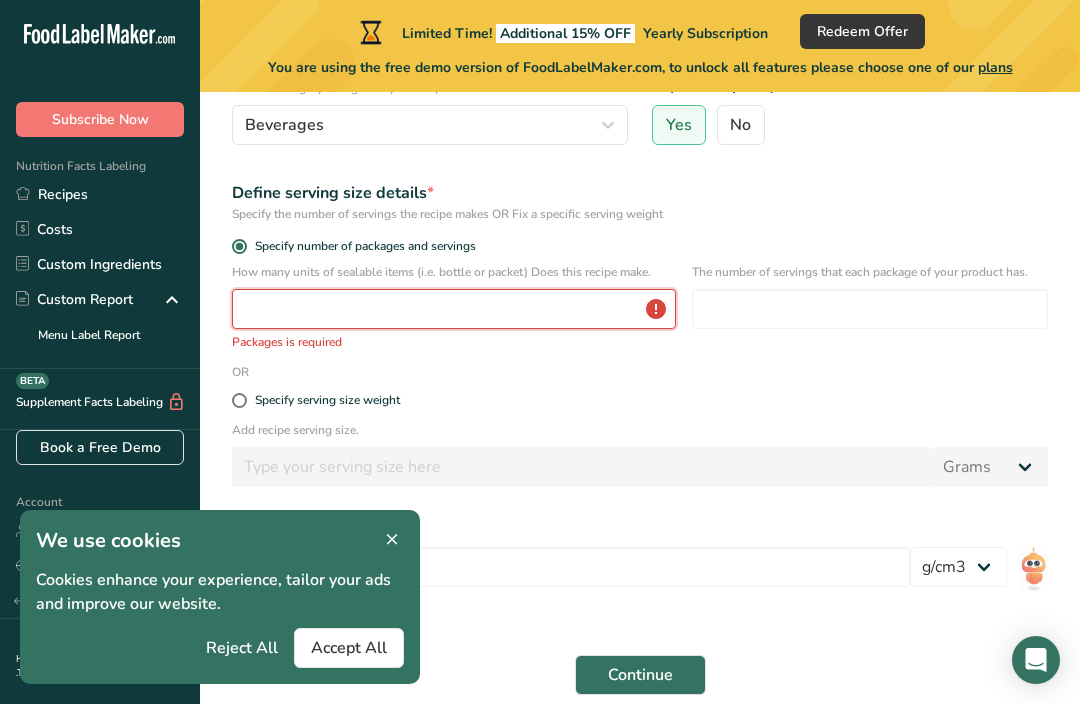 click at bounding box center [454, 309] 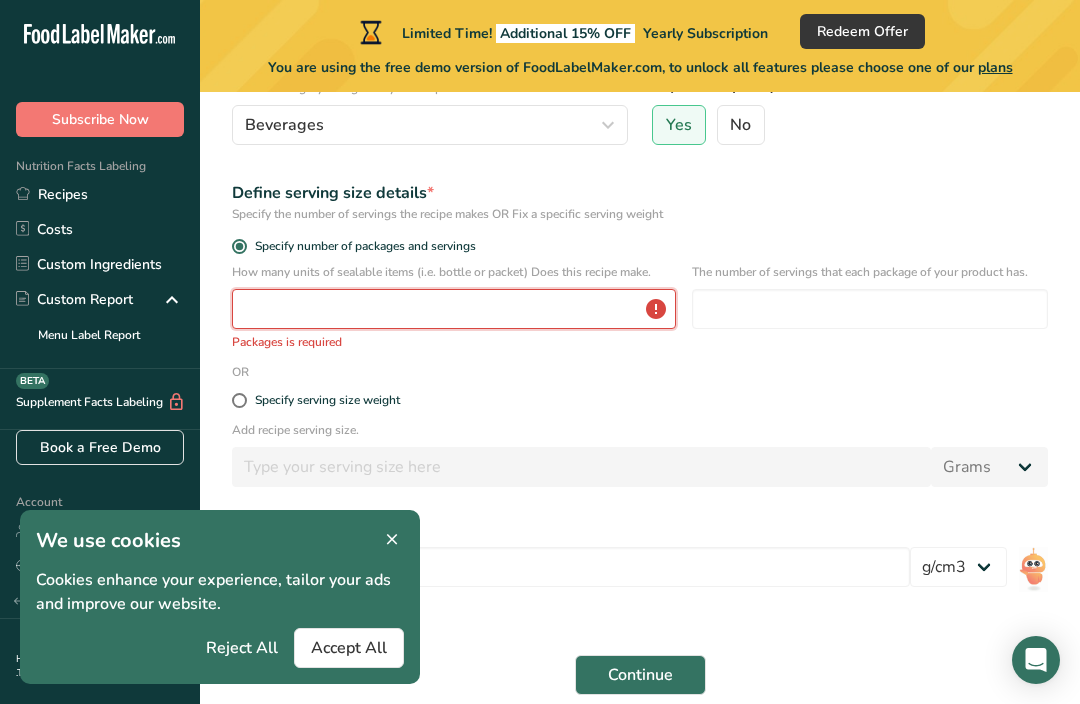 scroll, scrollTop: 249, scrollLeft: 0, axis: vertical 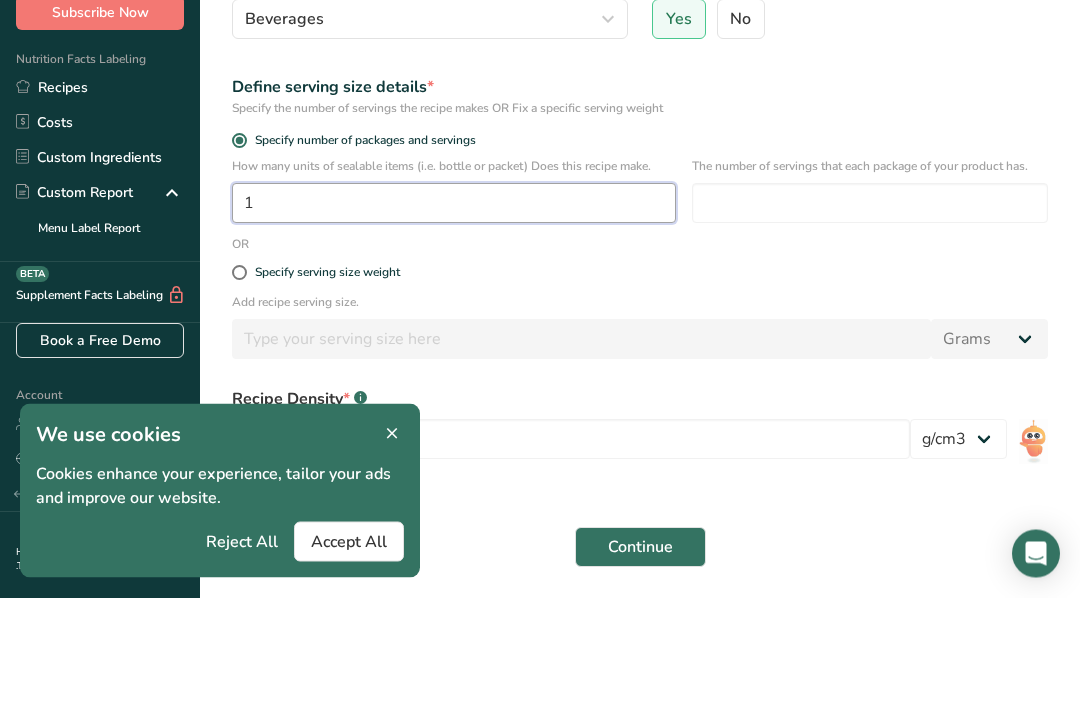 type on "1" 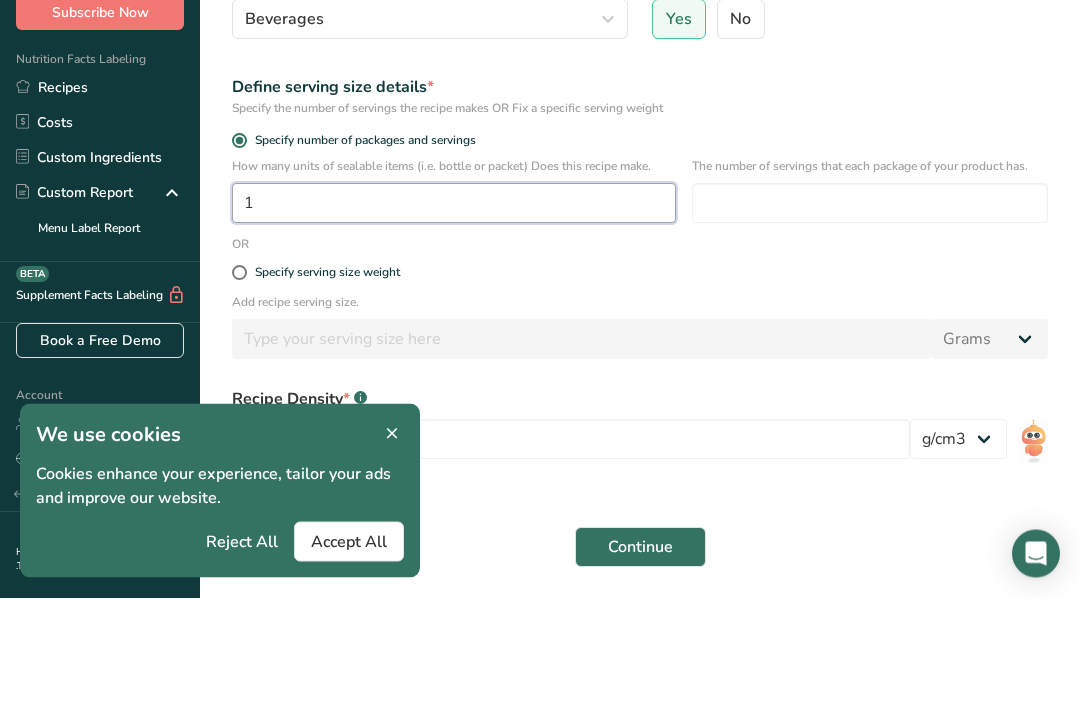 click on "Continue" at bounding box center [640, 654] 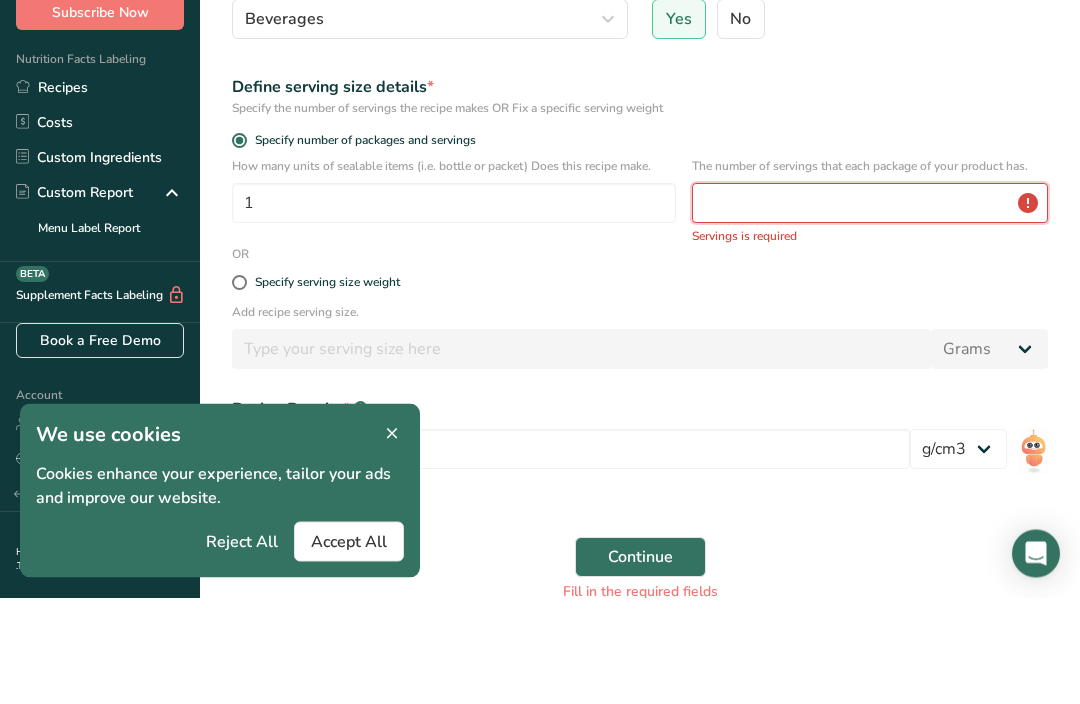 click at bounding box center [870, 310] 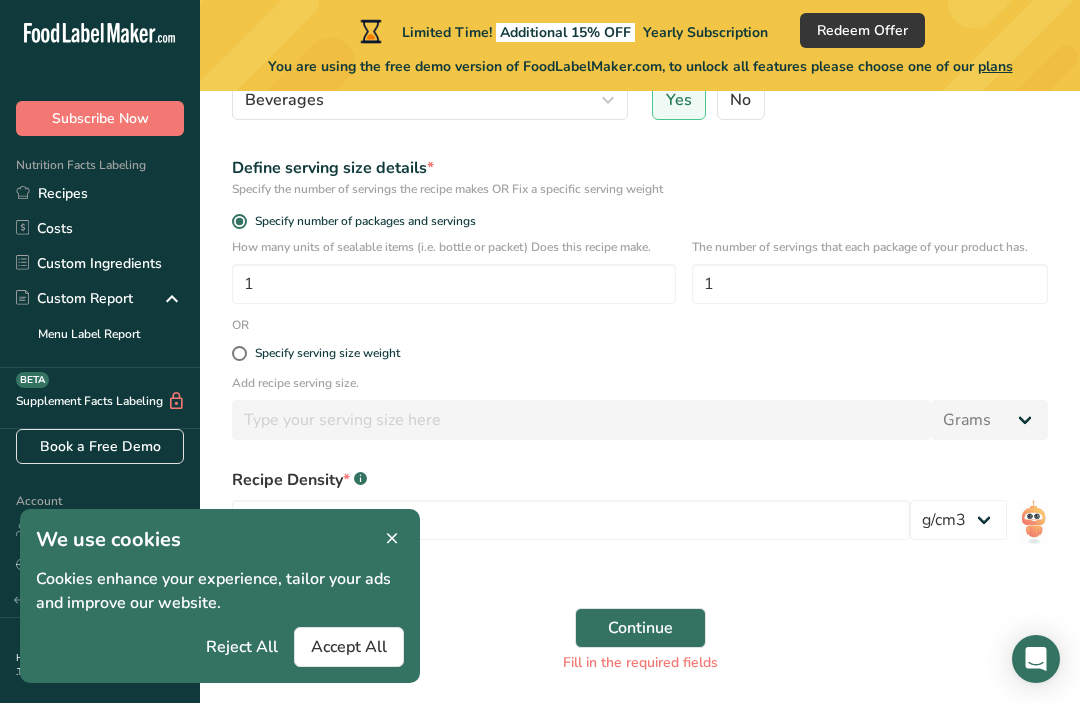 scroll, scrollTop: 274, scrollLeft: 0, axis: vertical 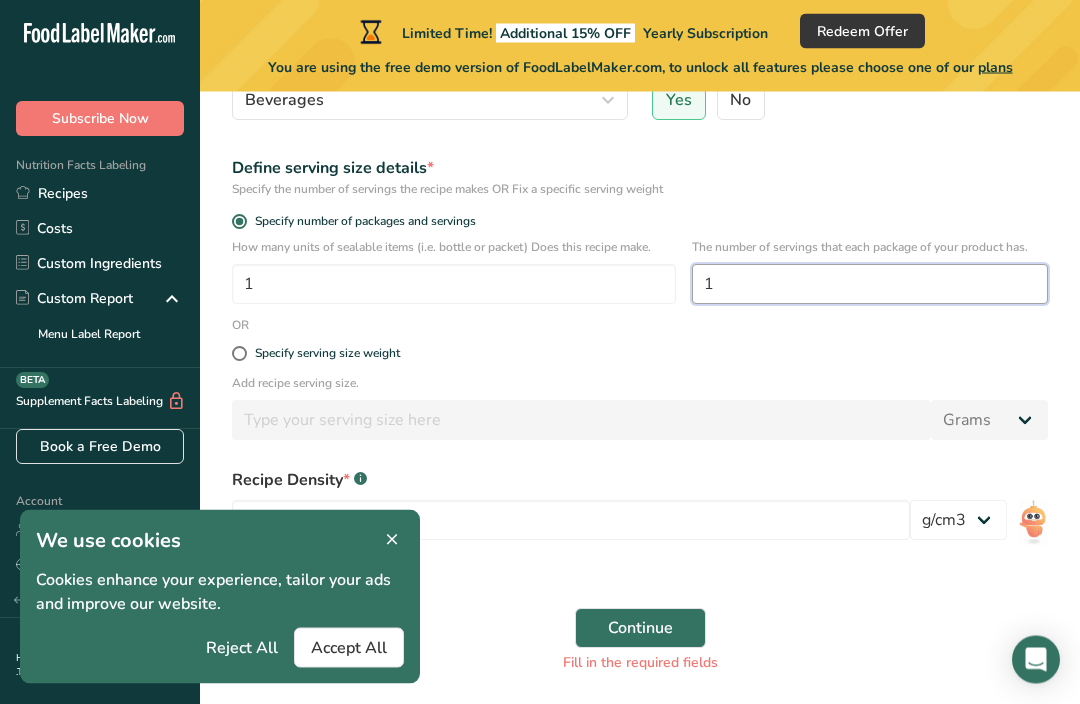type on "1" 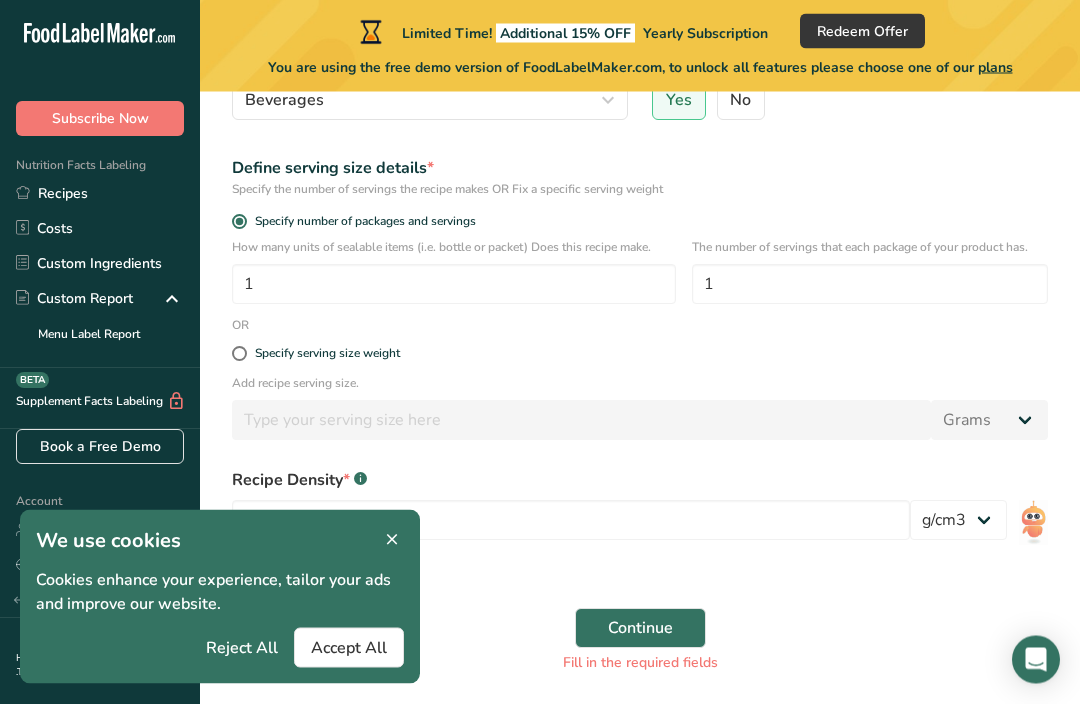 click on "Continue" at bounding box center (640, 629) 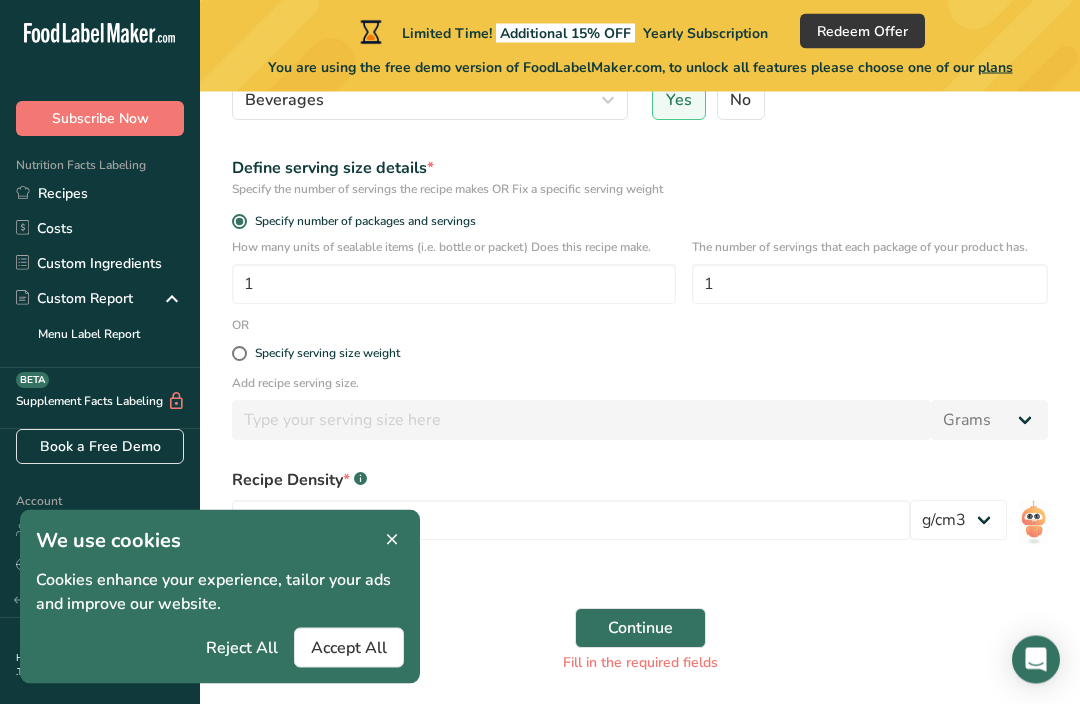 scroll, scrollTop: 249, scrollLeft: 0, axis: vertical 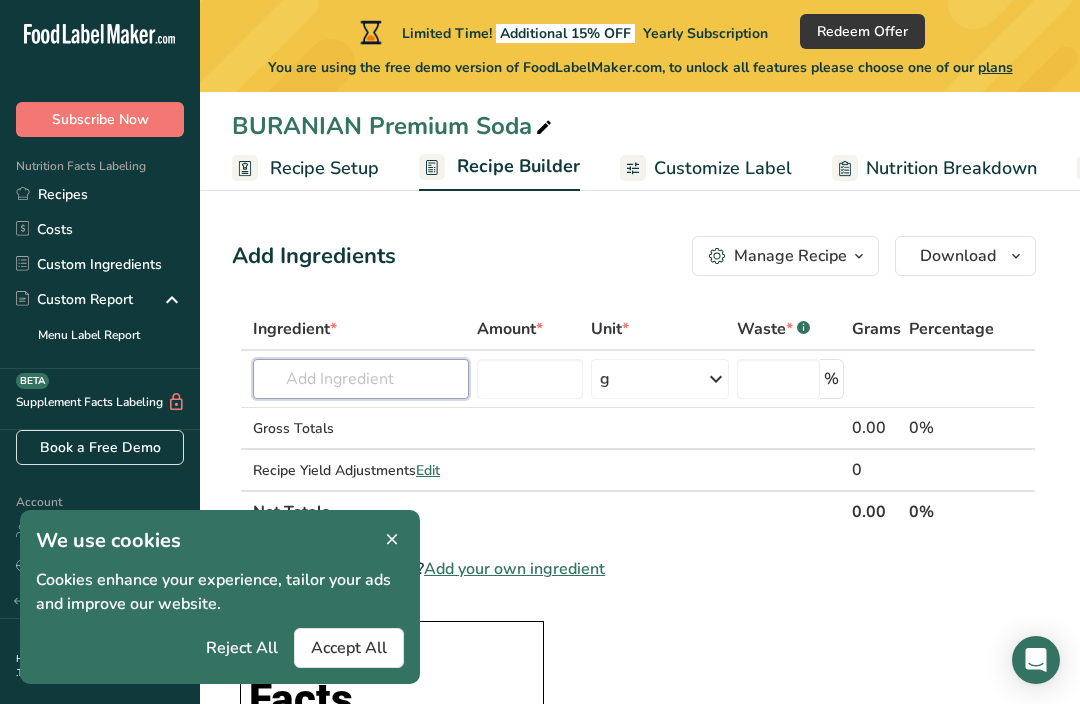 click at bounding box center (361, 379) 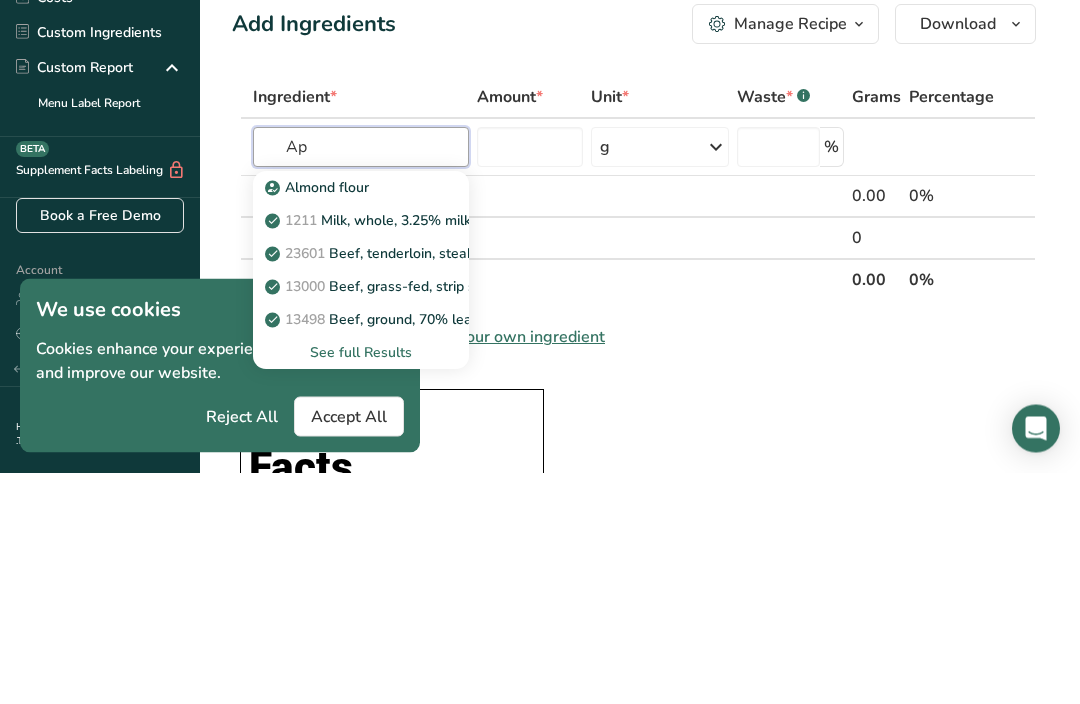 type on "A" 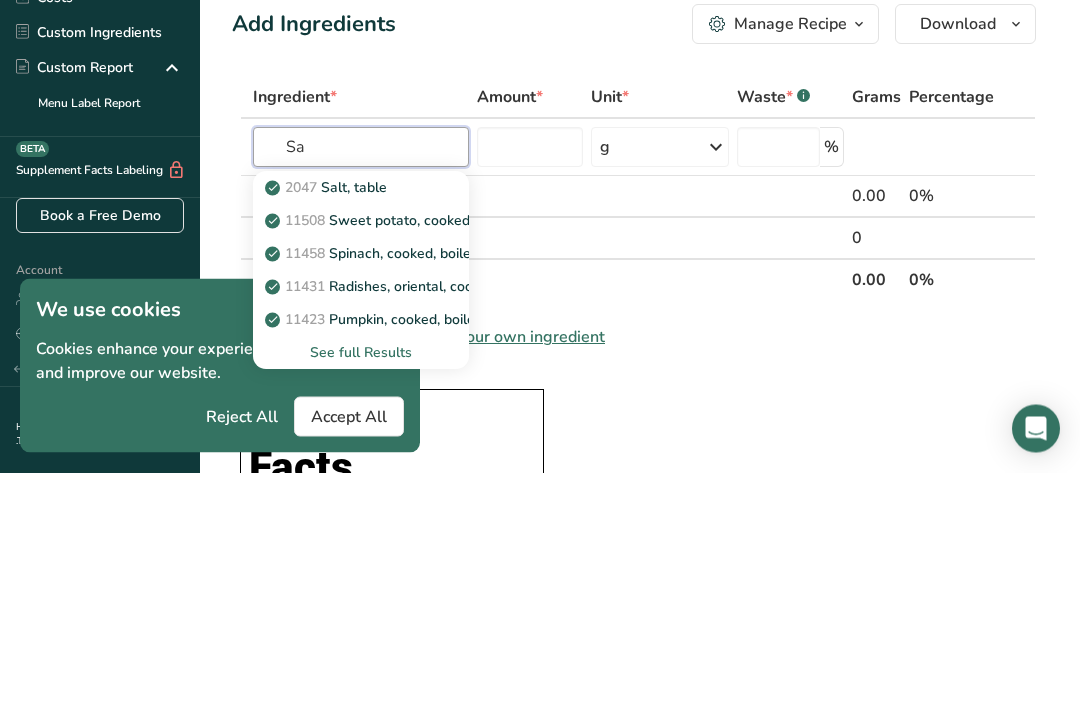 type on "S" 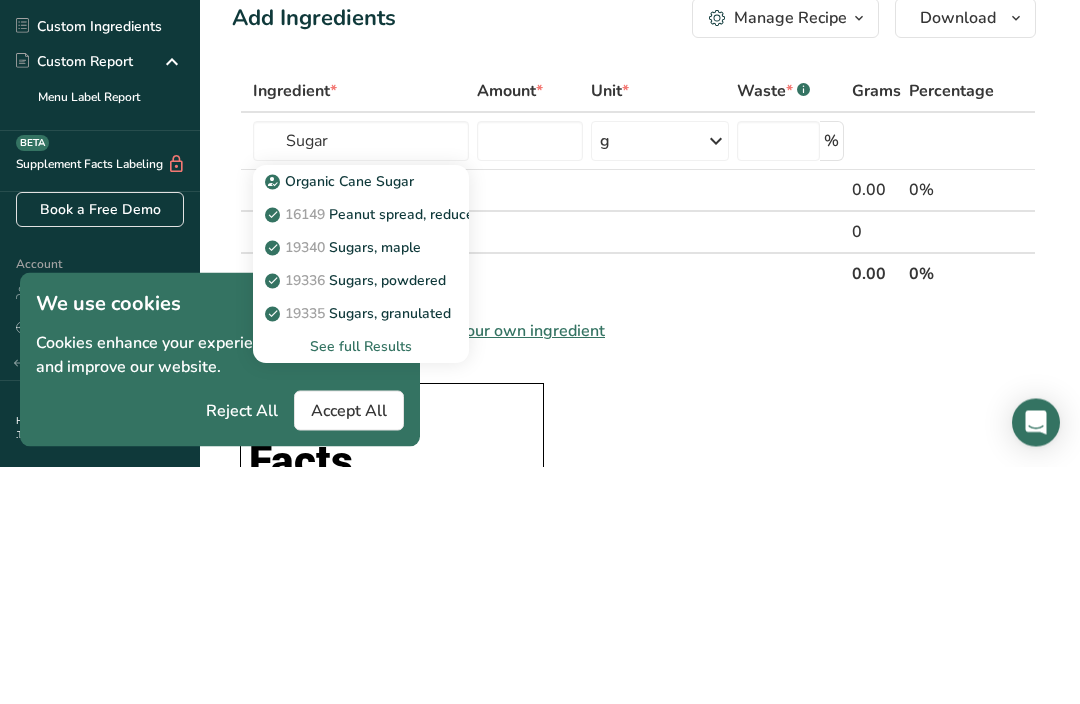 click on "19335
Sugars, granulated" at bounding box center [360, 551] 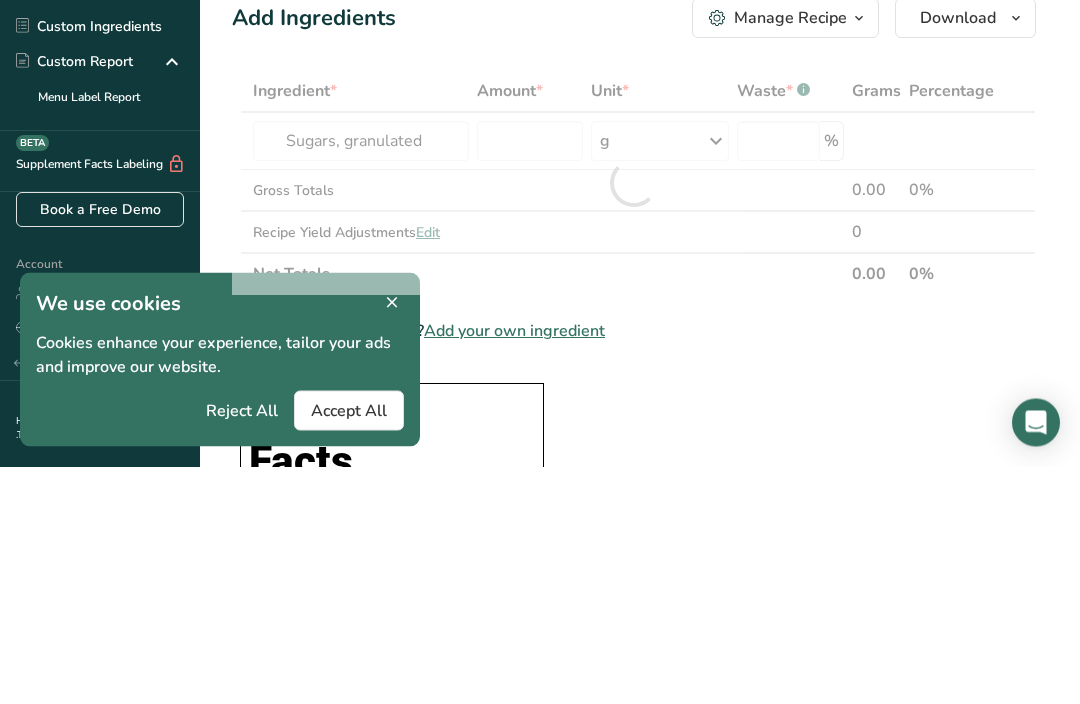 scroll, scrollTop: 238, scrollLeft: 0, axis: vertical 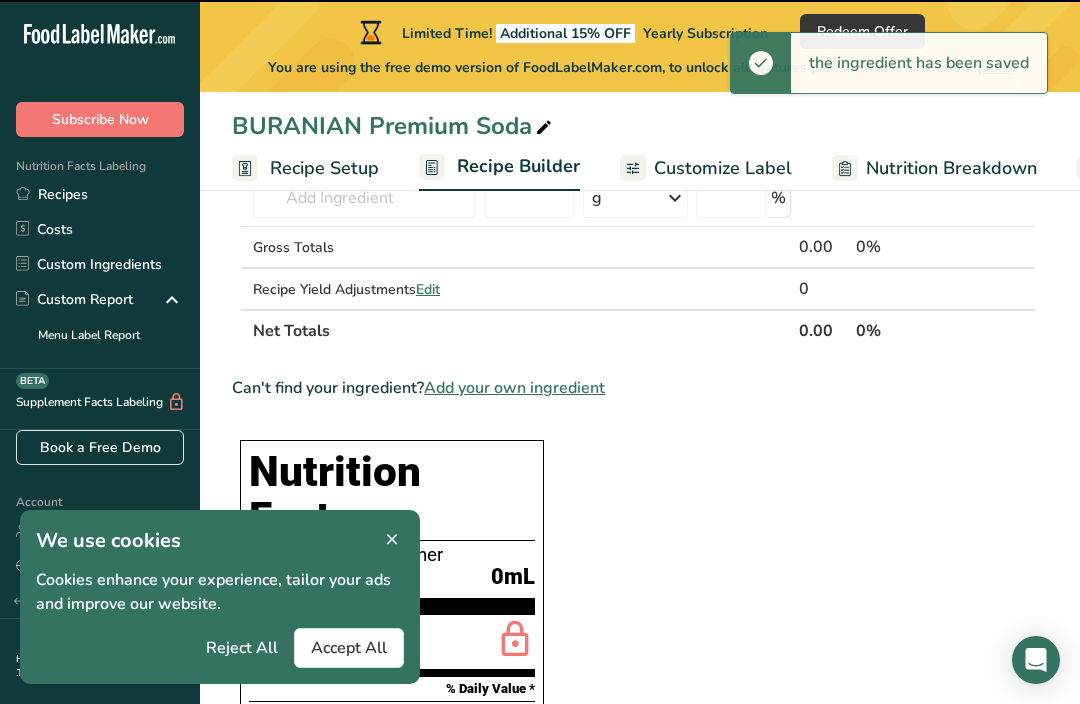 type on "0" 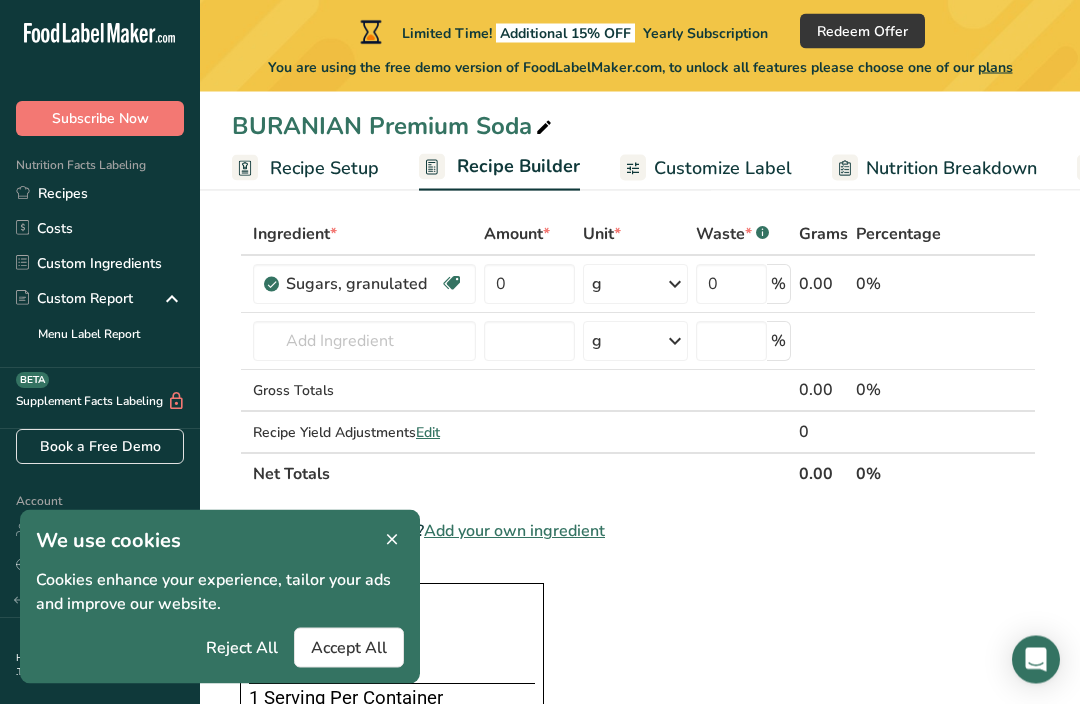 scroll, scrollTop: 95, scrollLeft: 0, axis: vertical 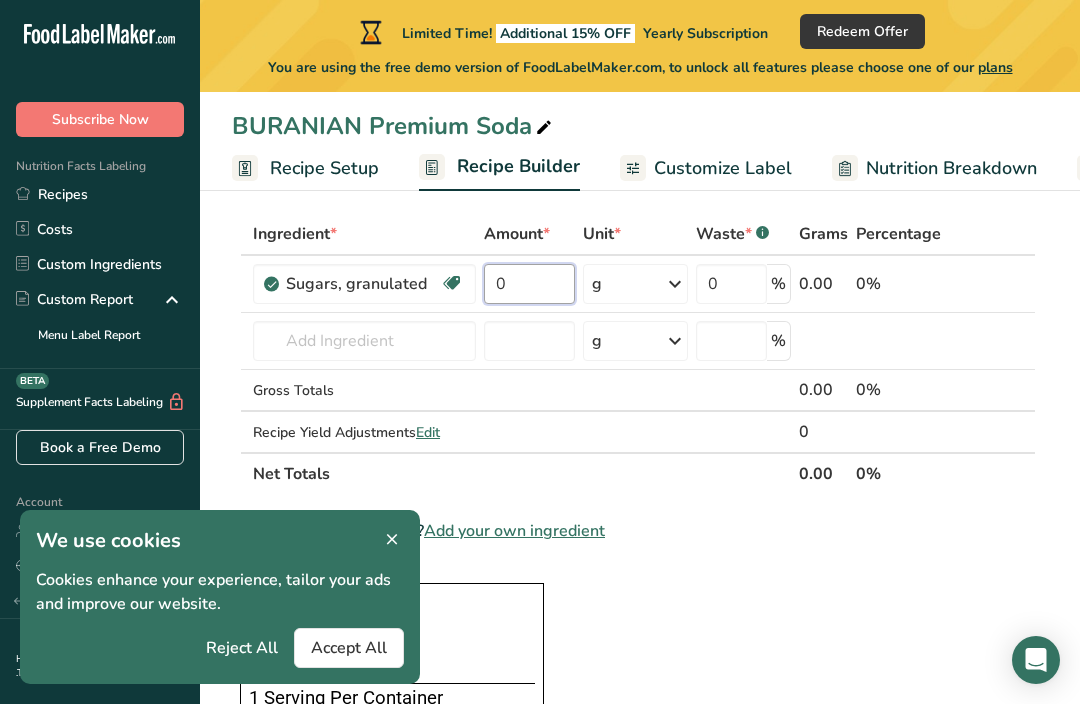 click on "0" at bounding box center [530, 284] 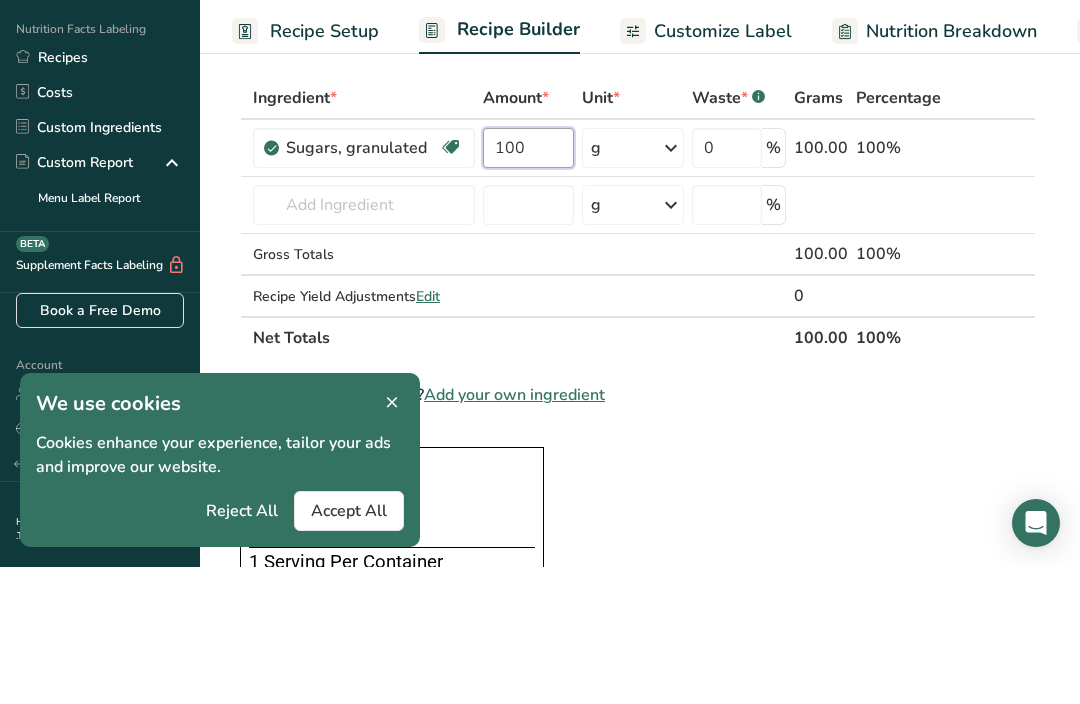 type on "100" 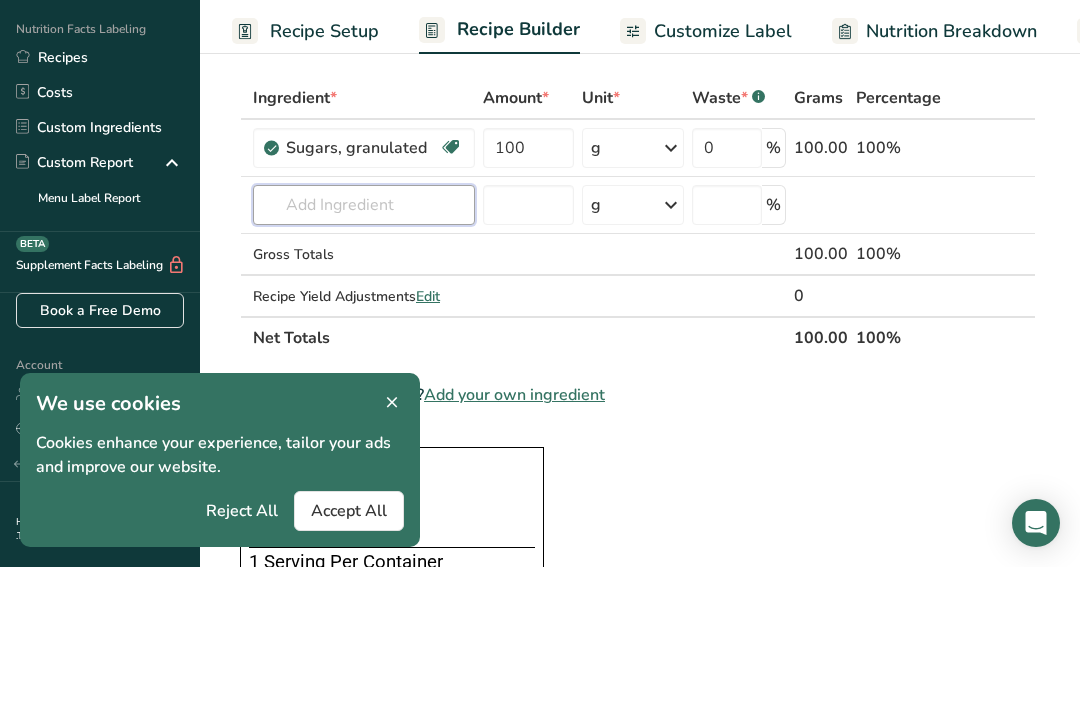 click on "Ingredient *
Amount *
Unit *
Waste *   .a-a{fill:#347362;}.b-a{fill:#fff;}          Grams
Percentage
Sugars, granulated
Dairy free
Gluten free
Vegan
Vegetarian
Soy free
100
g
Portions
1 serving packet
1 cup
Weight Units
g
kg
mg
See more
Volume Units
l
Volume units require a density conversion. If you know your ingredient's density enter it below. Otherwise, click on "RIA" our AI Regulatory bot - she will be able to help you
lb/ft3
g/cm3
Confirm
mL
lb/ft3" at bounding box center (634, 355) 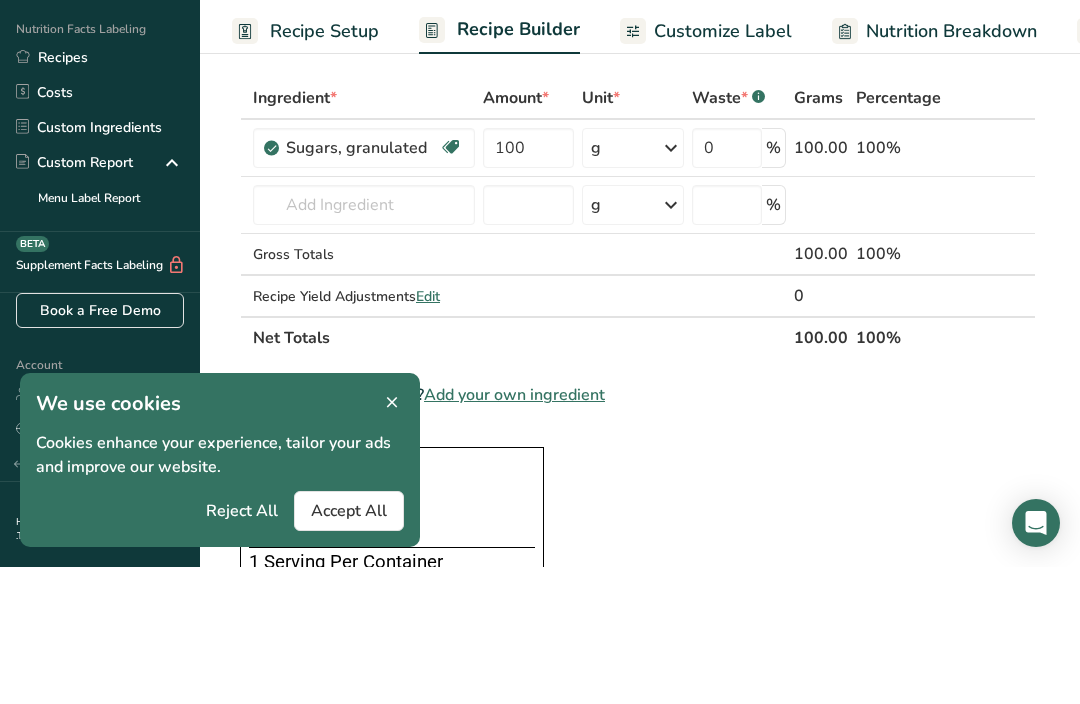 scroll, scrollTop: 232, scrollLeft: 0, axis: vertical 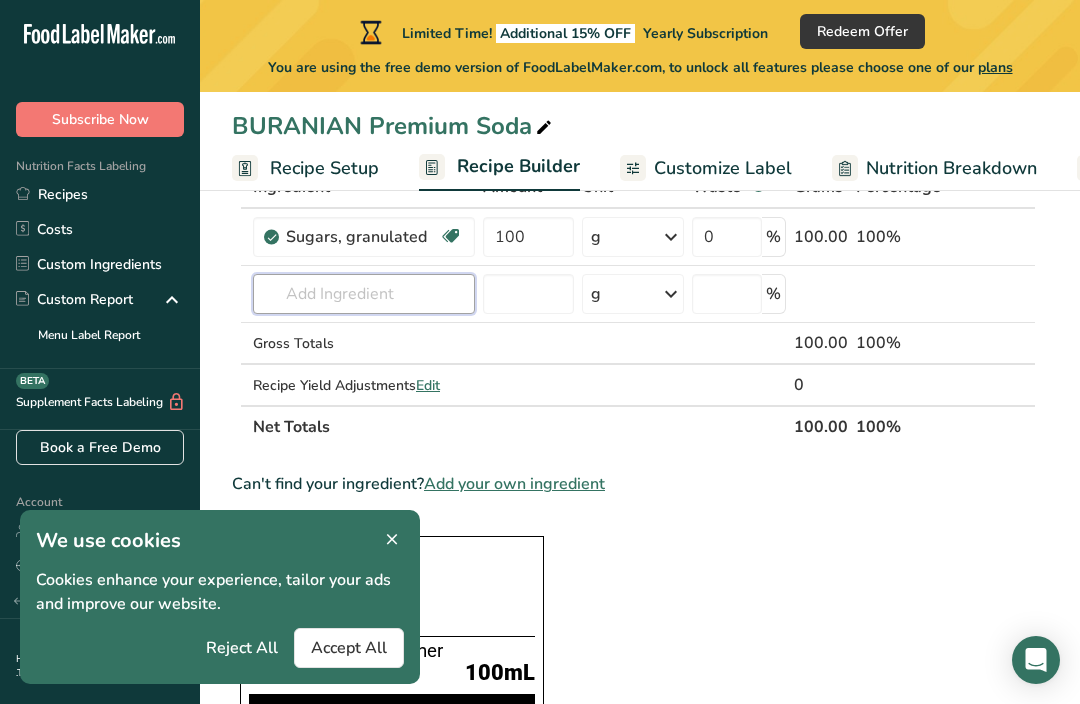 click at bounding box center [364, 294] 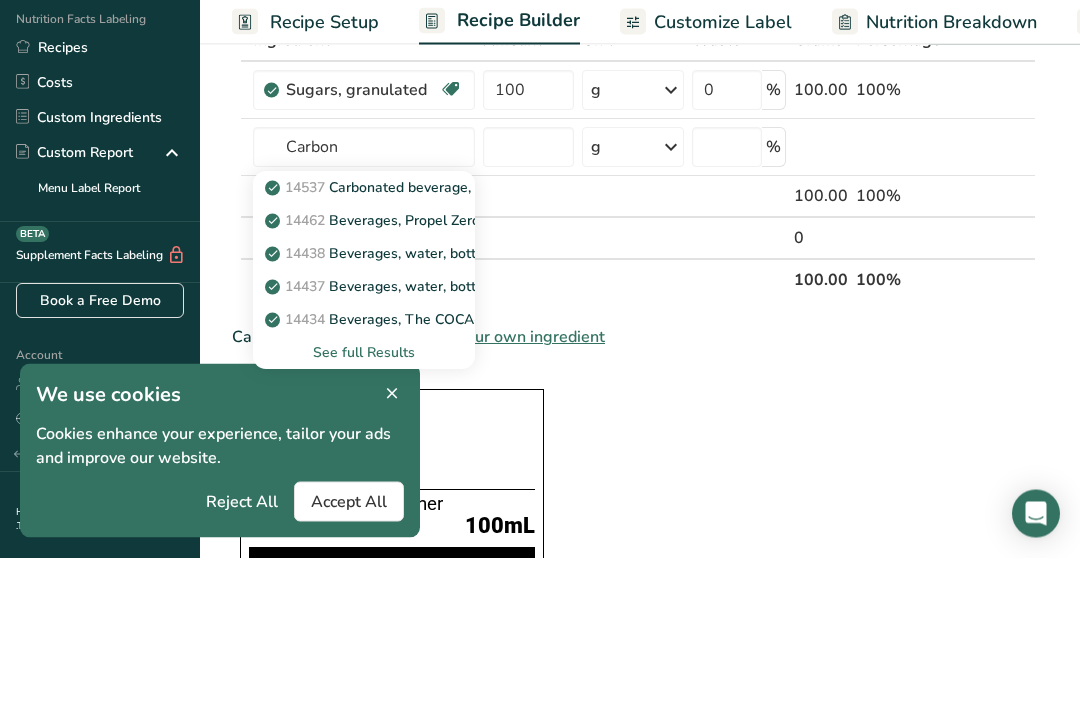 click on "14537" at bounding box center (305, 334) 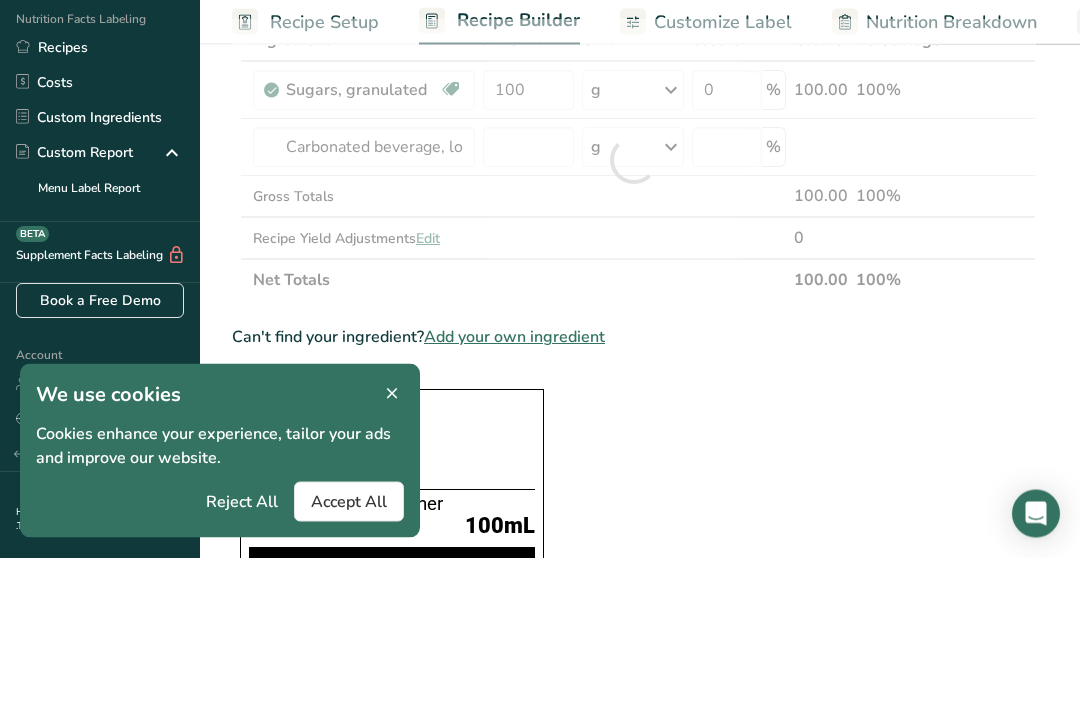 scroll, scrollTop: 289, scrollLeft: 0, axis: vertical 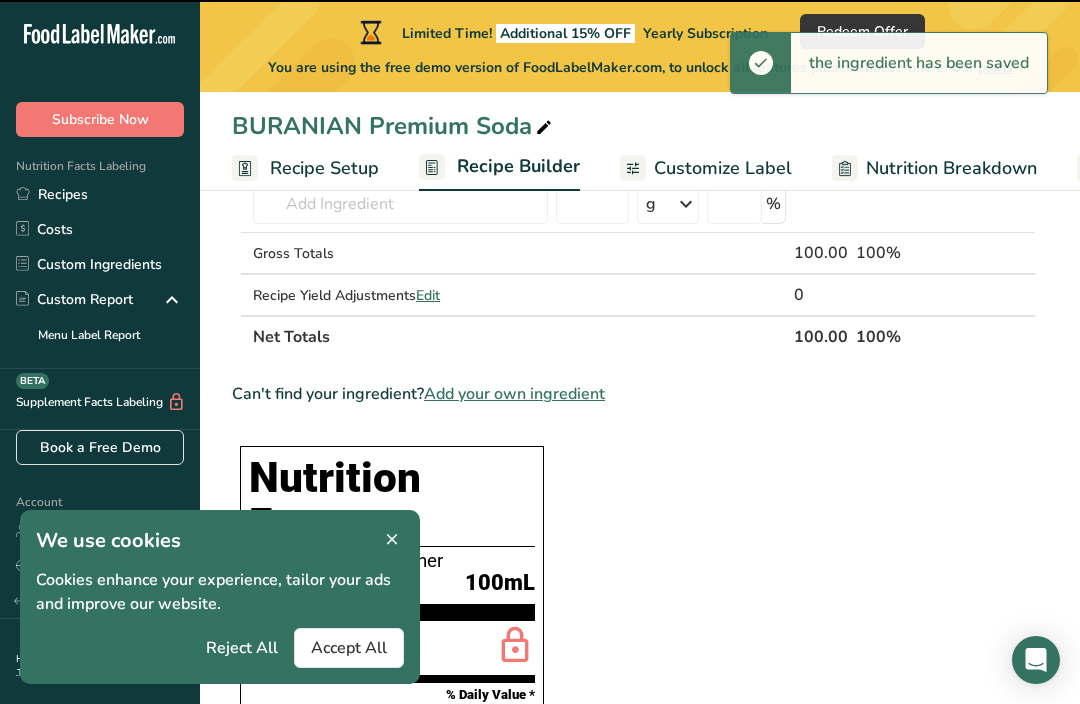 type on "0" 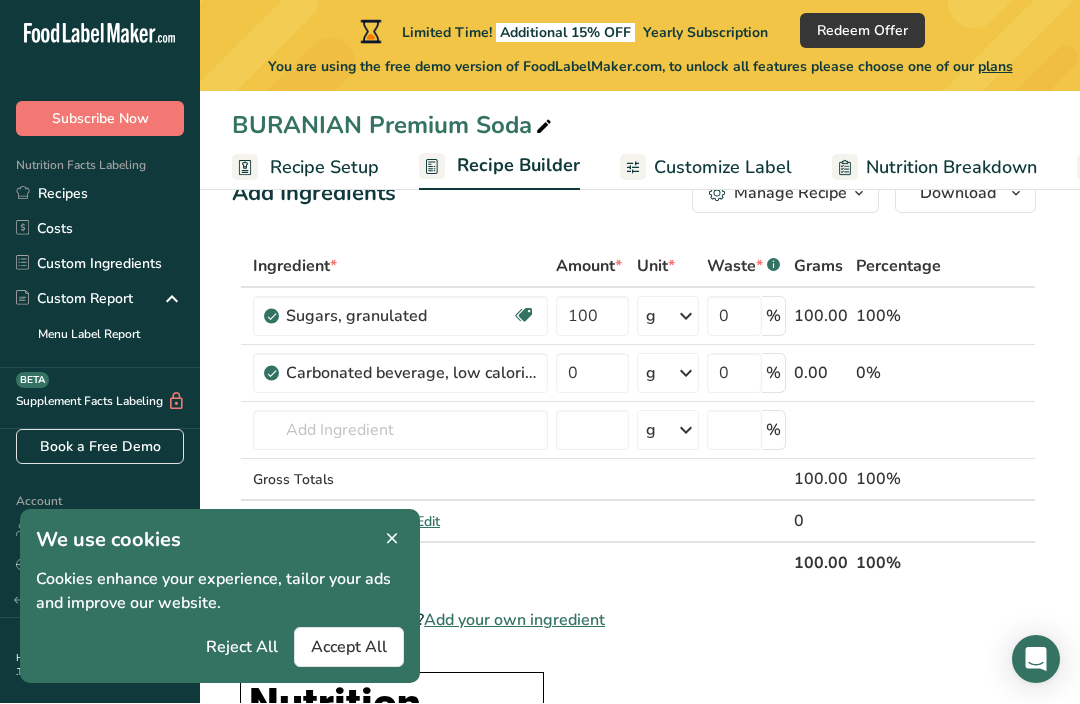 scroll, scrollTop: 63, scrollLeft: 0, axis: vertical 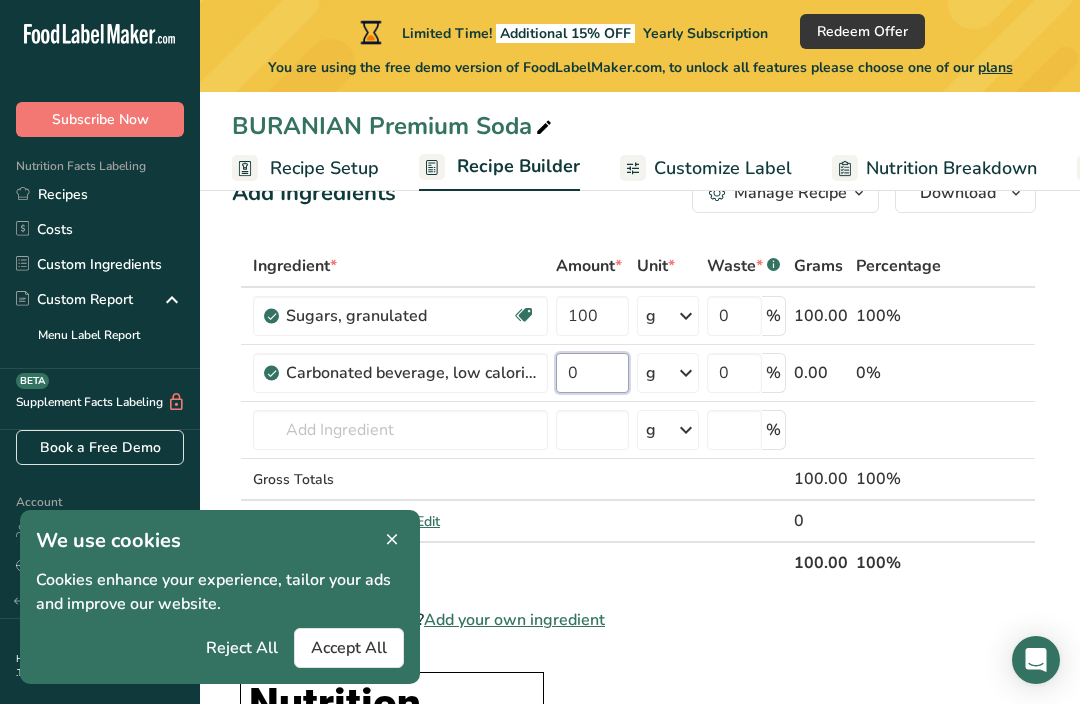 click on "0" at bounding box center (592, 373) 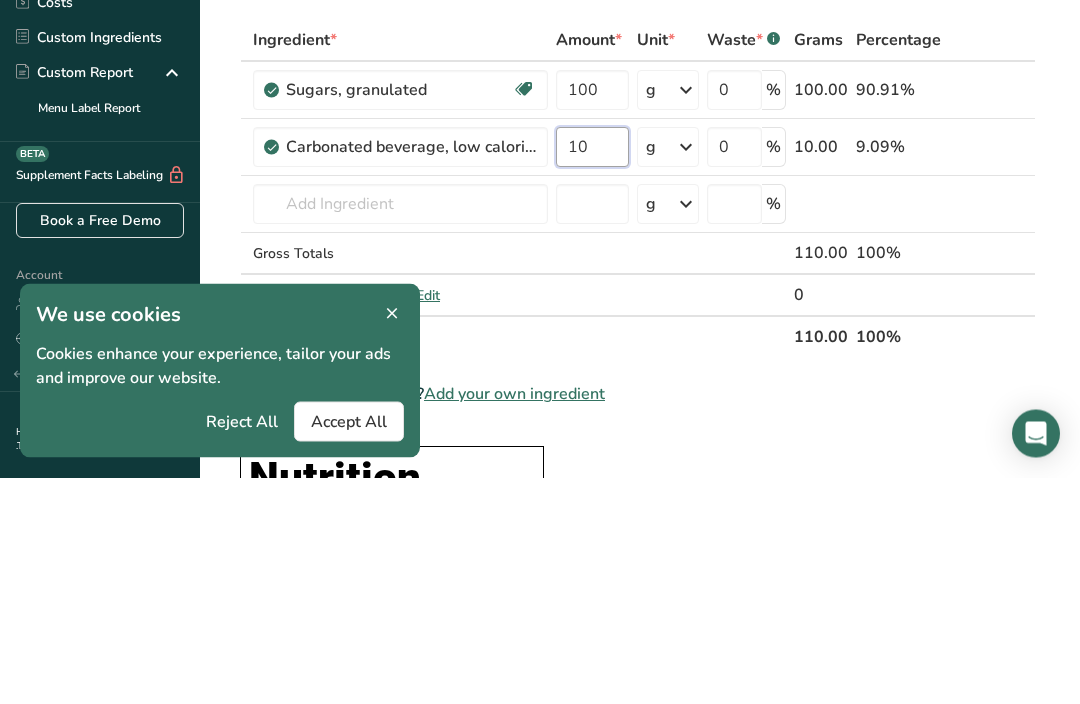 type on "10" 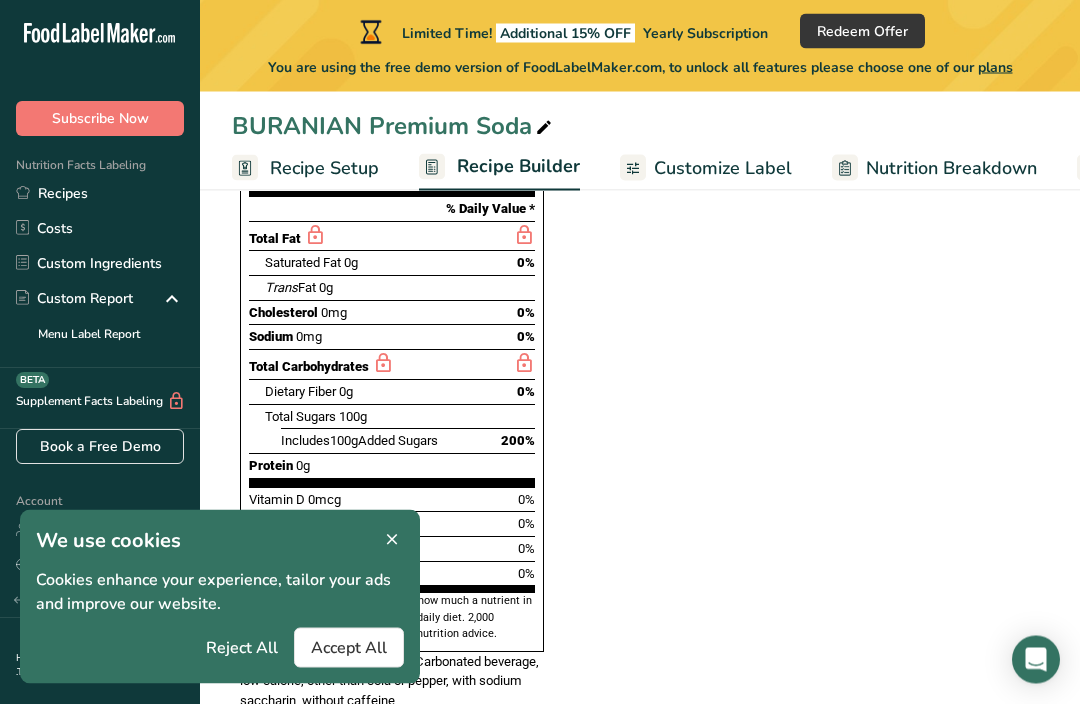 scroll, scrollTop: 777, scrollLeft: 0, axis: vertical 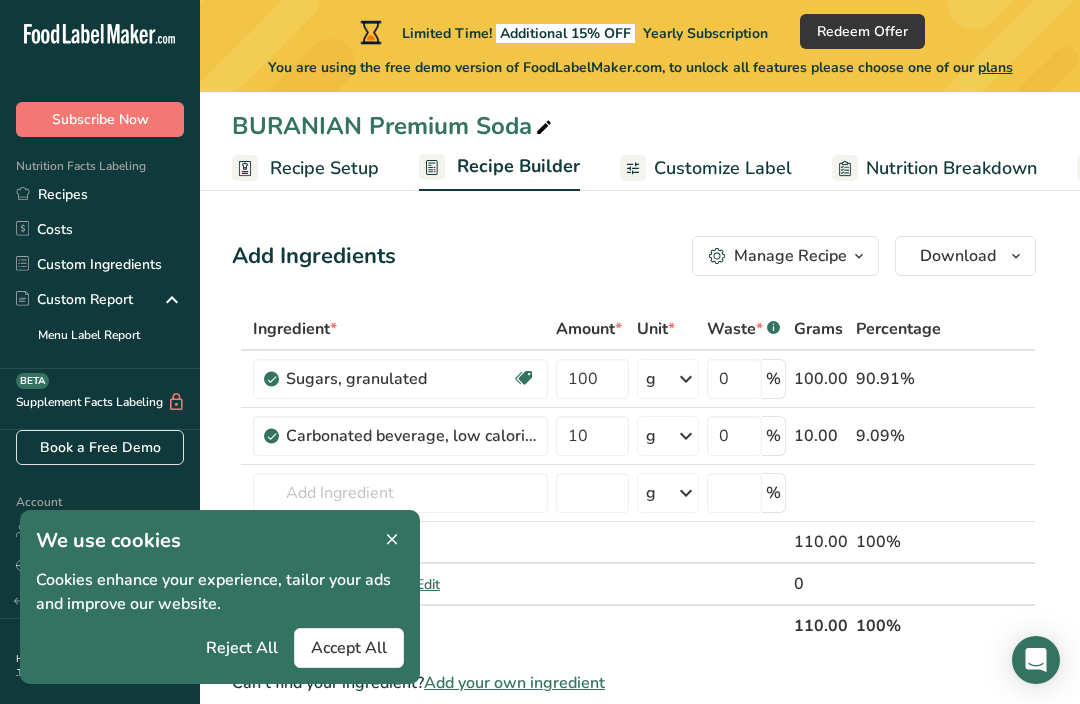 click on "Accept All" at bounding box center [349, 648] 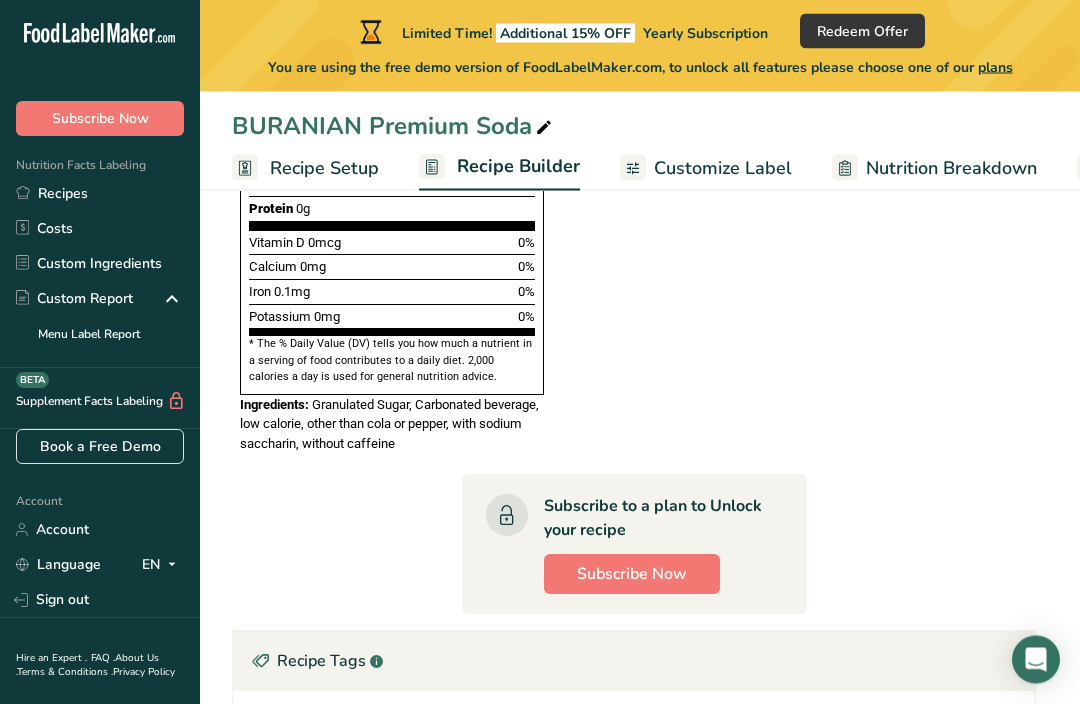 scroll, scrollTop: 1317, scrollLeft: 0, axis: vertical 